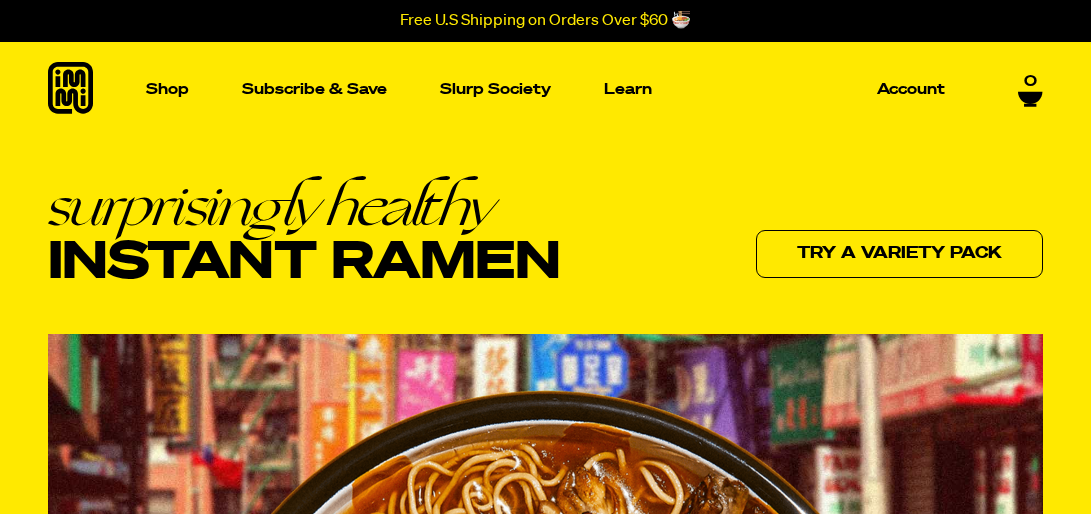 scroll, scrollTop: 0, scrollLeft: 0, axis: both 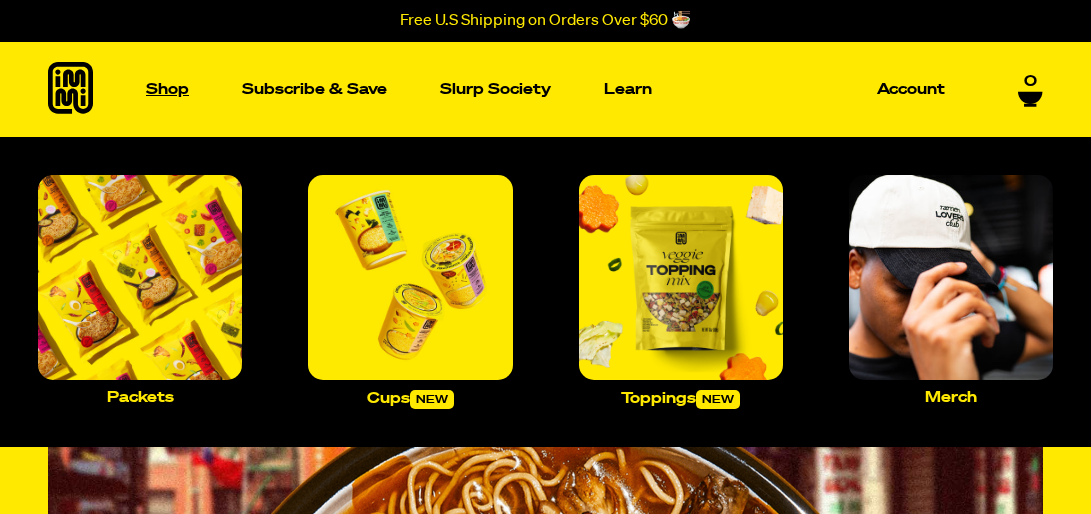 click on "Shop" at bounding box center (167, 89) 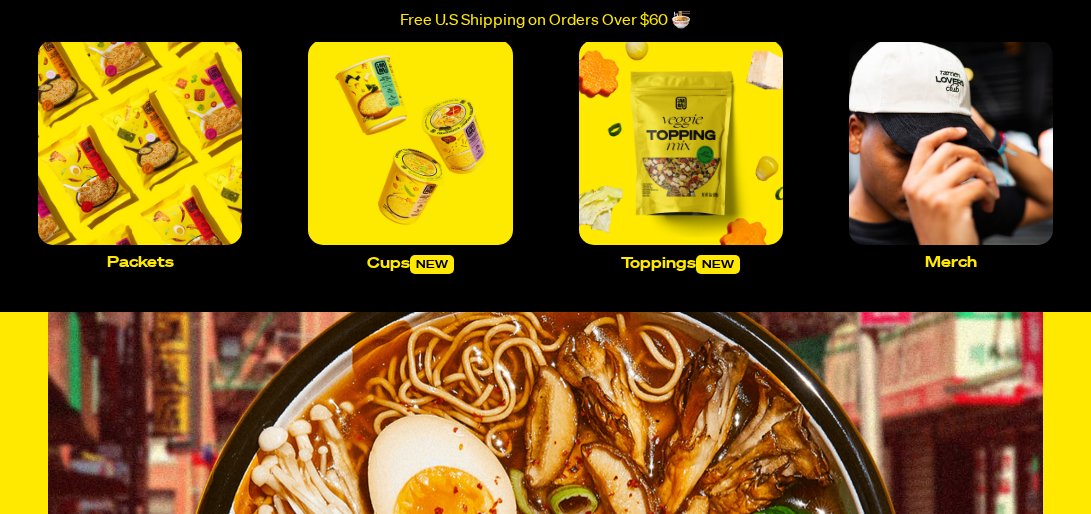 scroll, scrollTop: 131, scrollLeft: 0, axis: vertical 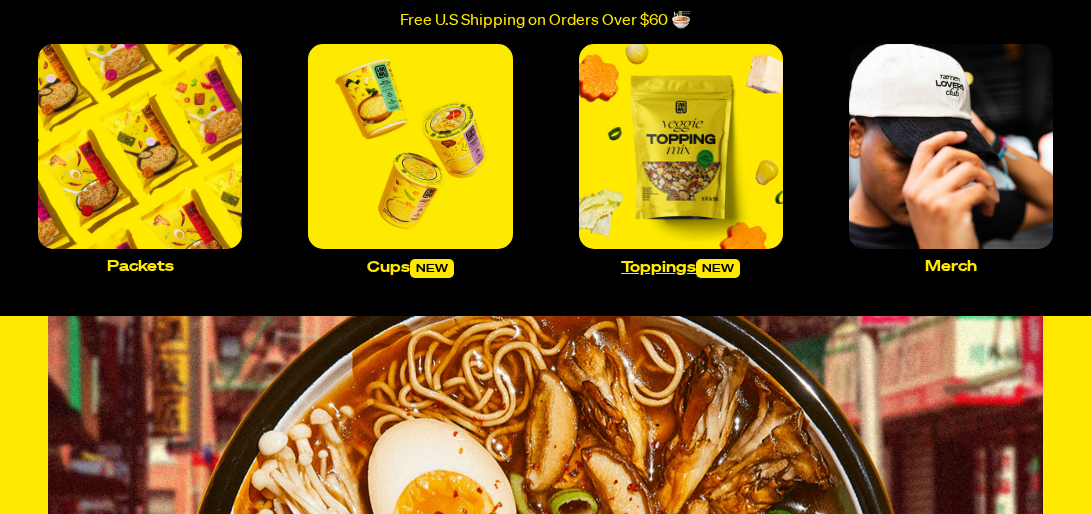 click on "Toppings  new" at bounding box center (680, 268) 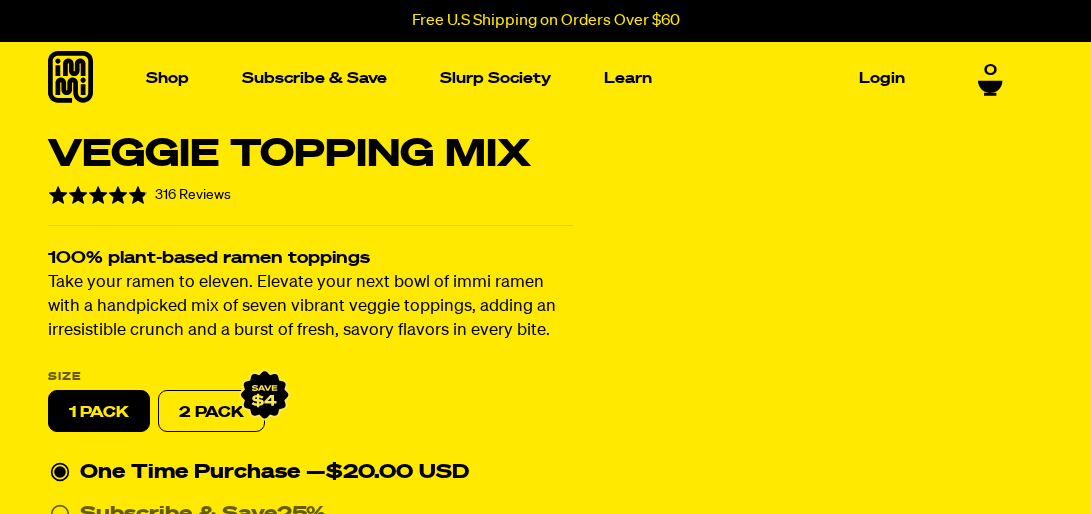 scroll, scrollTop: 0, scrollLeft: 0, axis: both 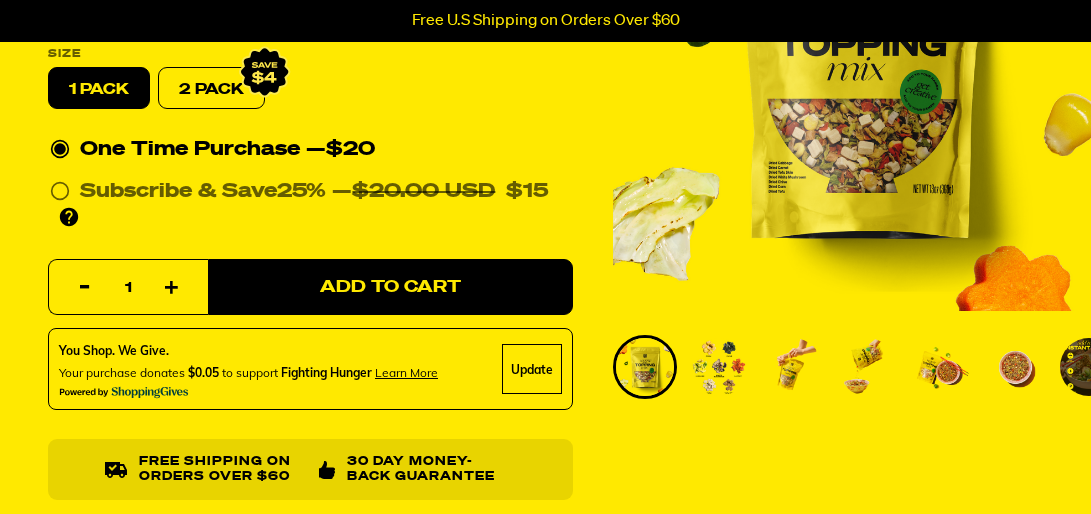 click on "Increase item quantity by one" at bounding box center (172, 289) 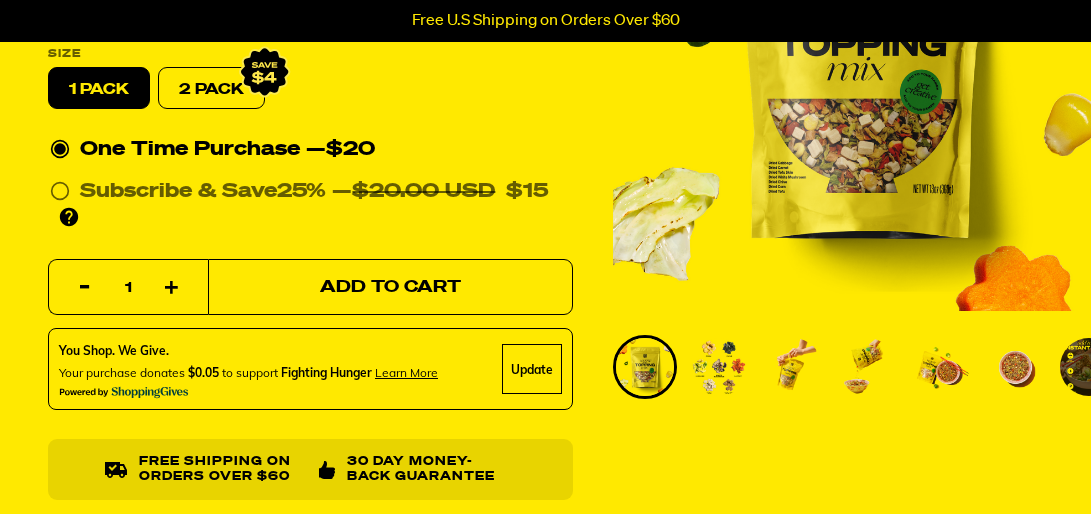 type on "2" 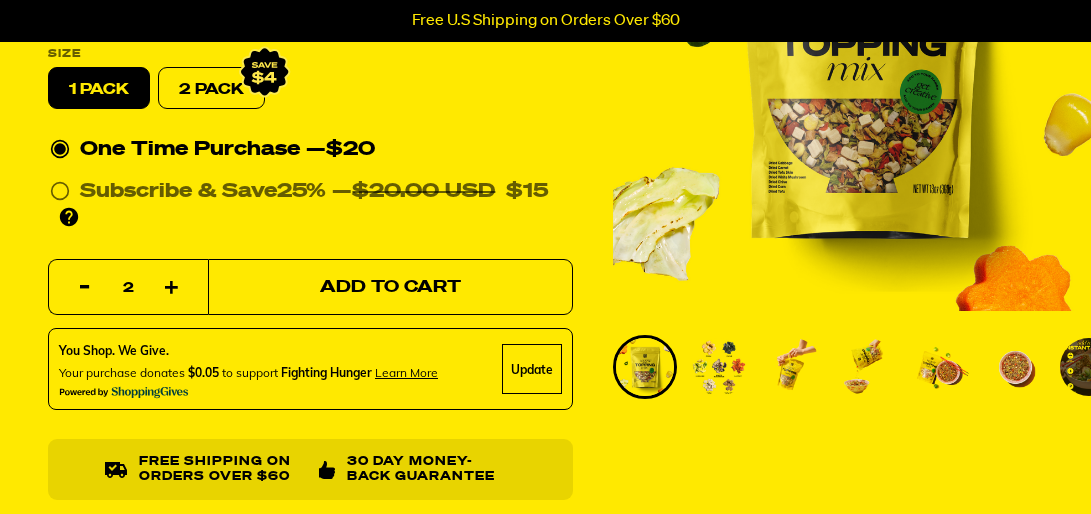 click on "Add to Cart" at bounding box center (390, 287) 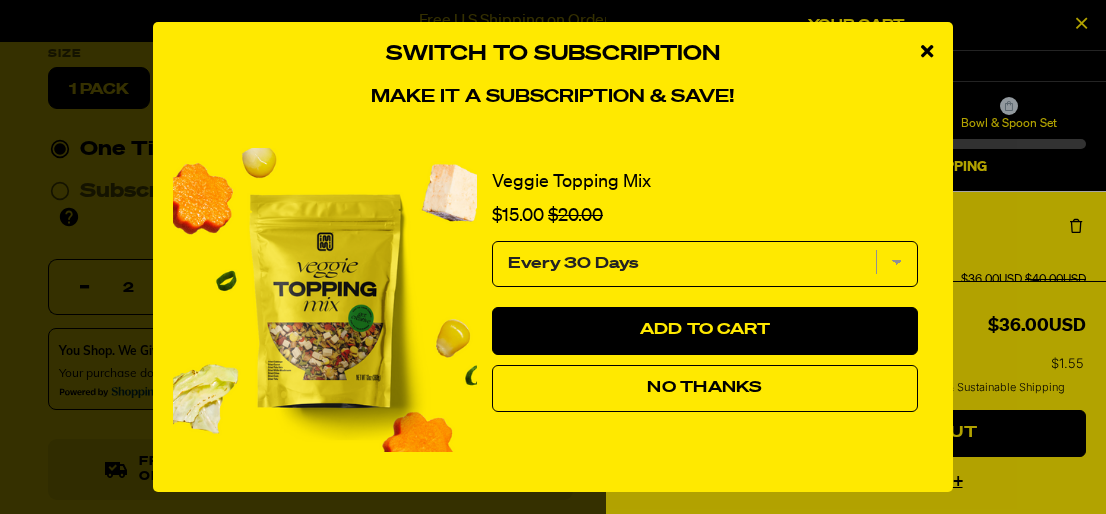 click on "No Thanks" at bounding box center [705, 389] 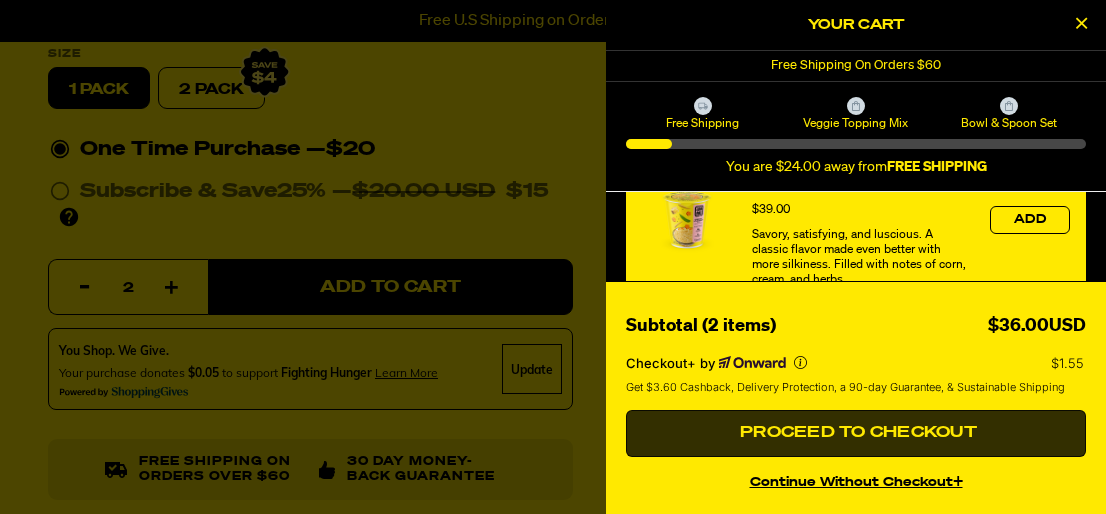 scroll, scrollTop: 1028, scrollLeft: 0, axis: vertical 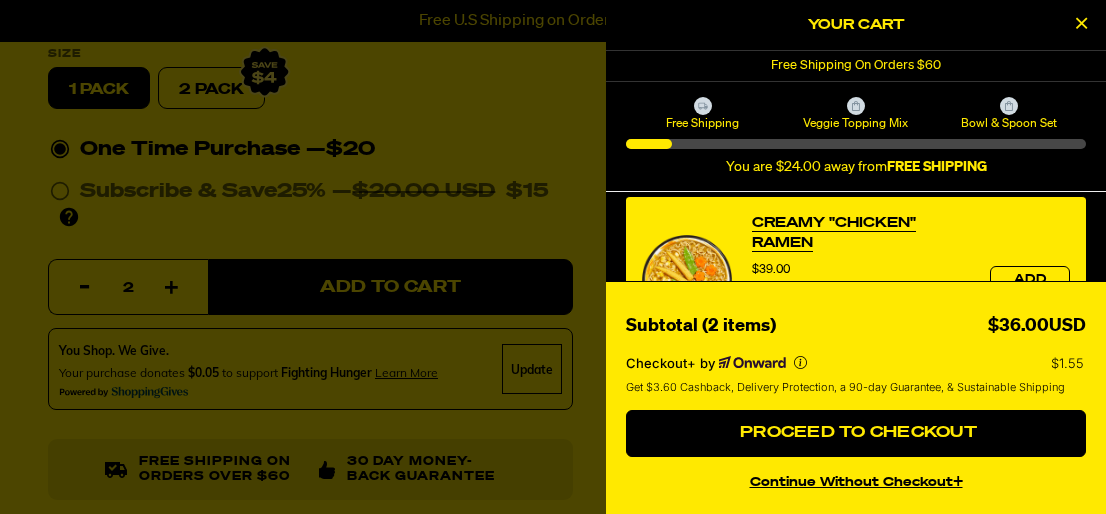 click on "continue without Checkout+" at bounding box center (856, 479) 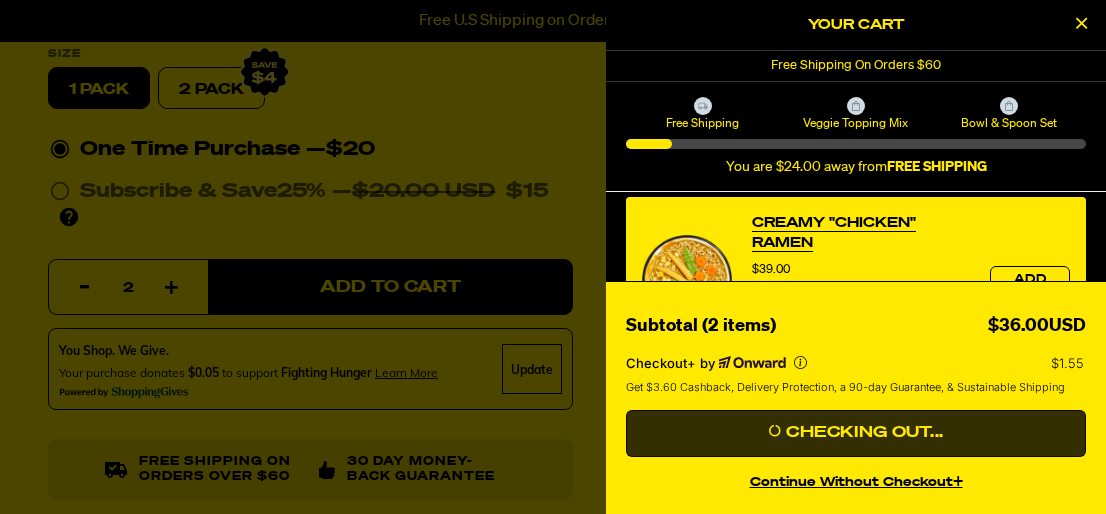 scroll, scrollTop: 599, scrollLeft: 0, axis: vertical 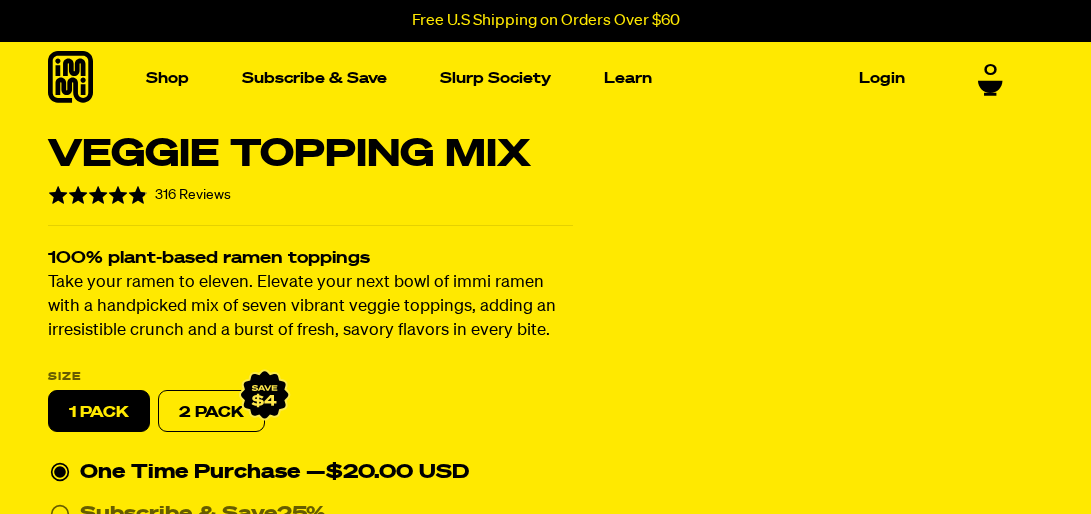 select 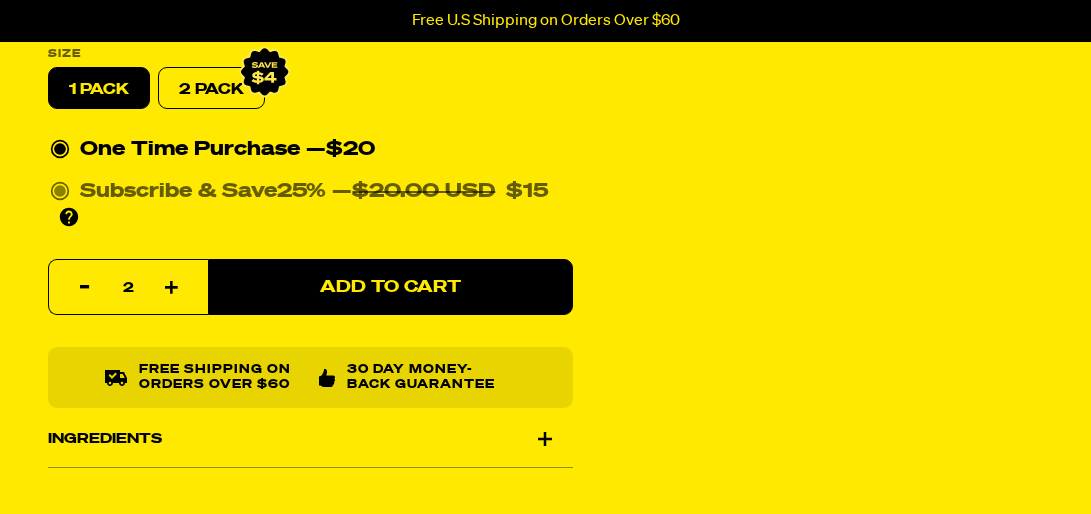 scroll, scrollTop: 323, scrollLeft: 0, axis: vertical 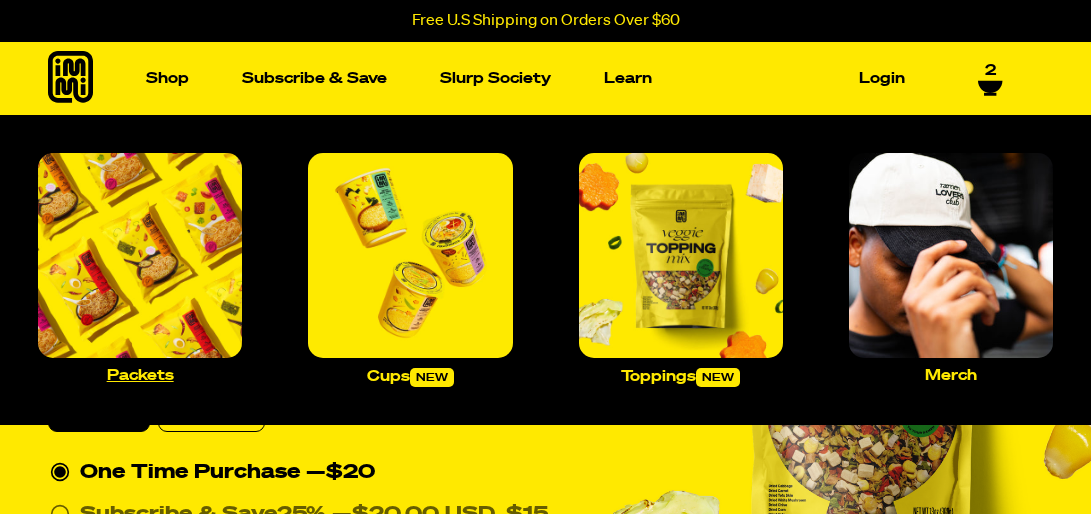 click at bounding box center (140, 255) 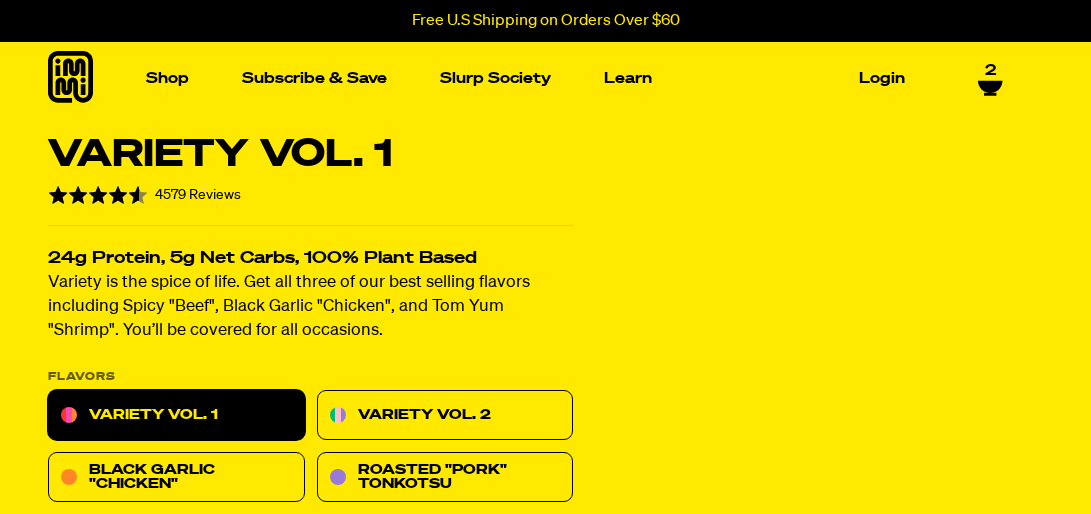 scroll, scrollTop: 0, scrollLeft: 0, axis: both 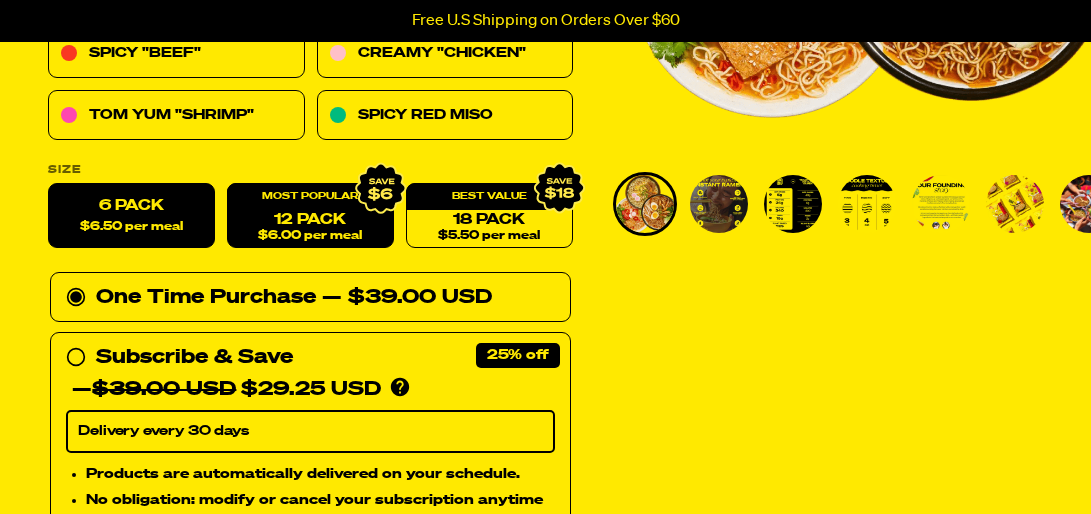 click on "$6.00 per meal" at bounding box center (310, 236) 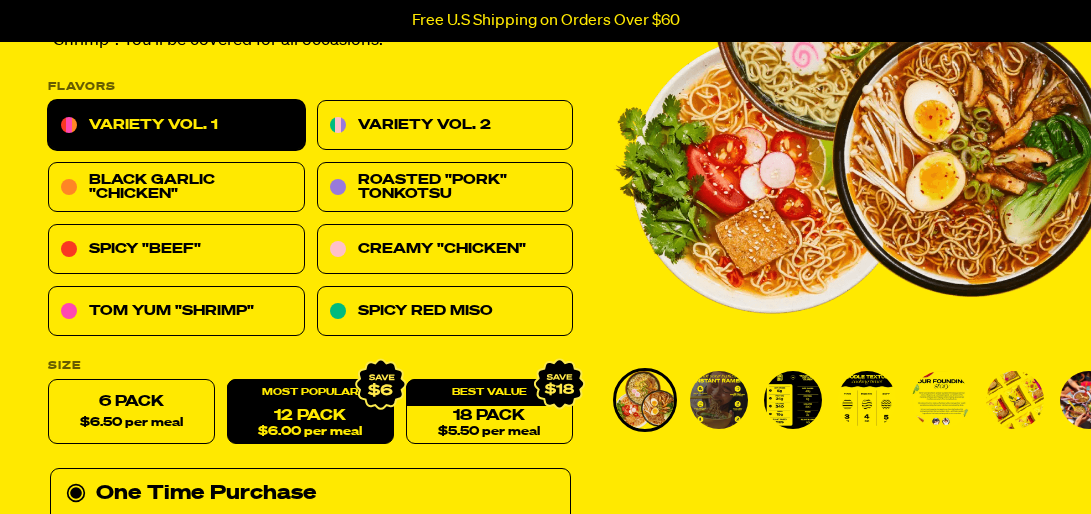 scroll, scrollTop: 290, scrollLeft: 0, axis: vertical 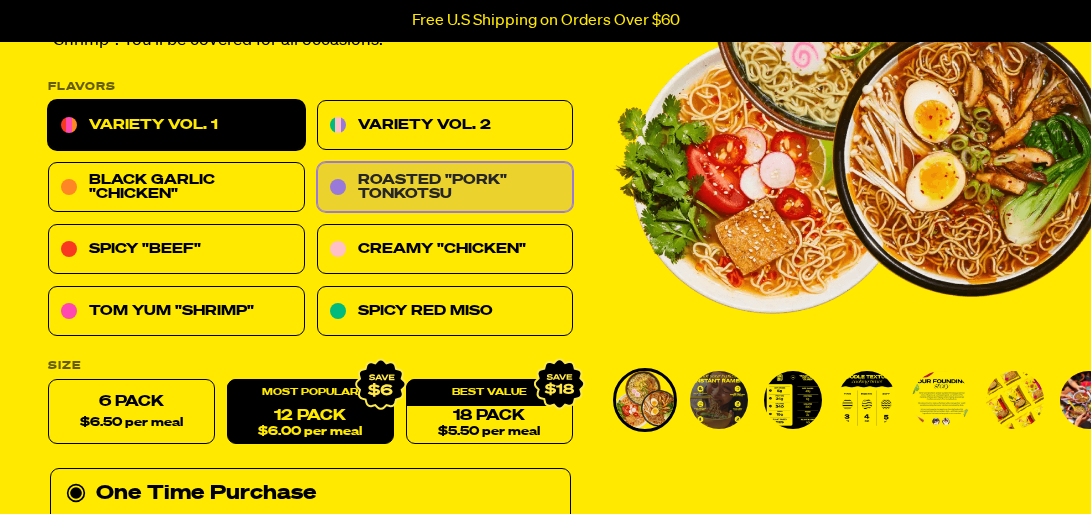 click on "Roasted "Pork" Tonkotsu" at bounding box center [445, 188] 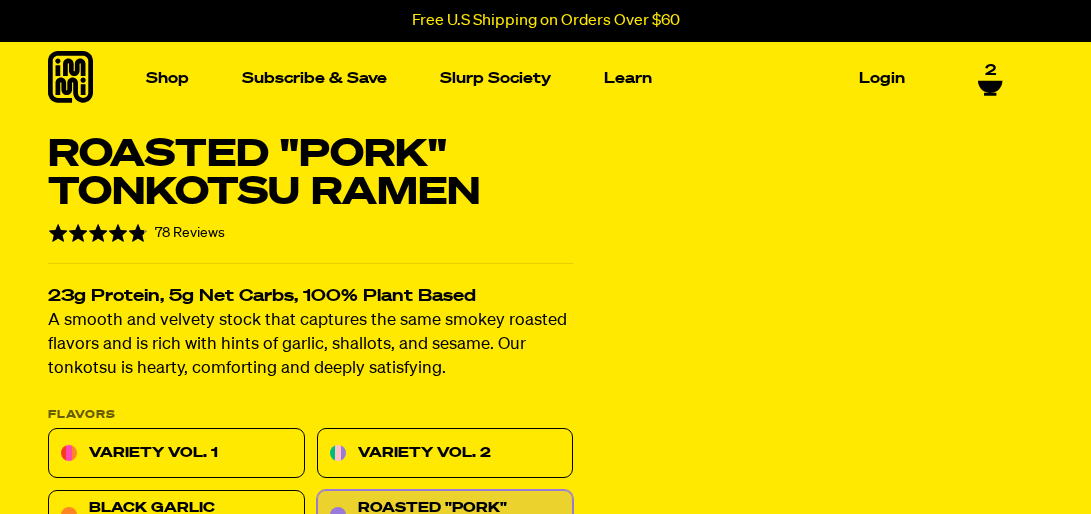 scroll, scrollTop: 0, scrollLeft: 0, axis: both 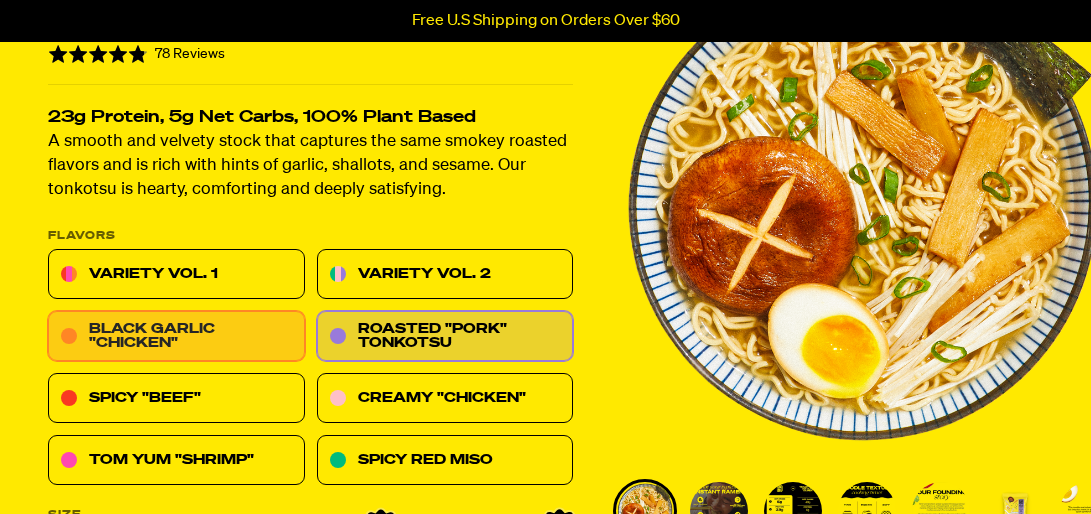 click on "Black Garlic "Chicken"" at bounding box center (176, 337) 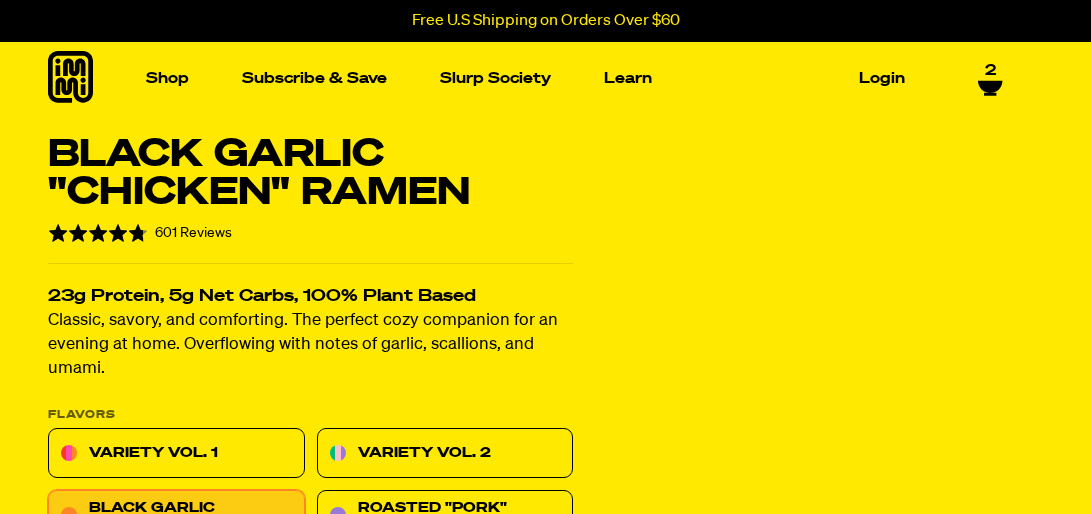 scroll, scrollTop: 0, scrollLeft: 0, axis: both 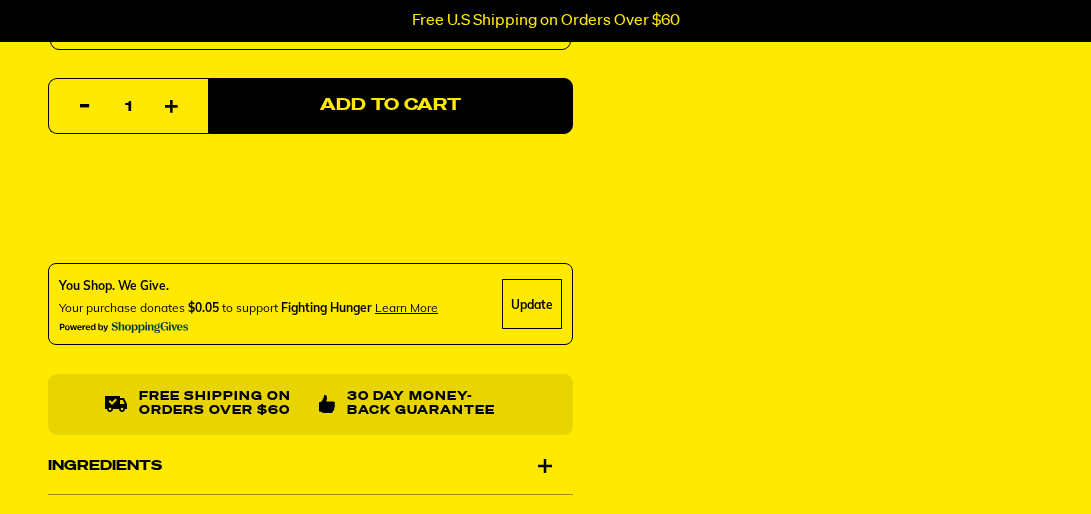 click at bounding box center (172, 107) 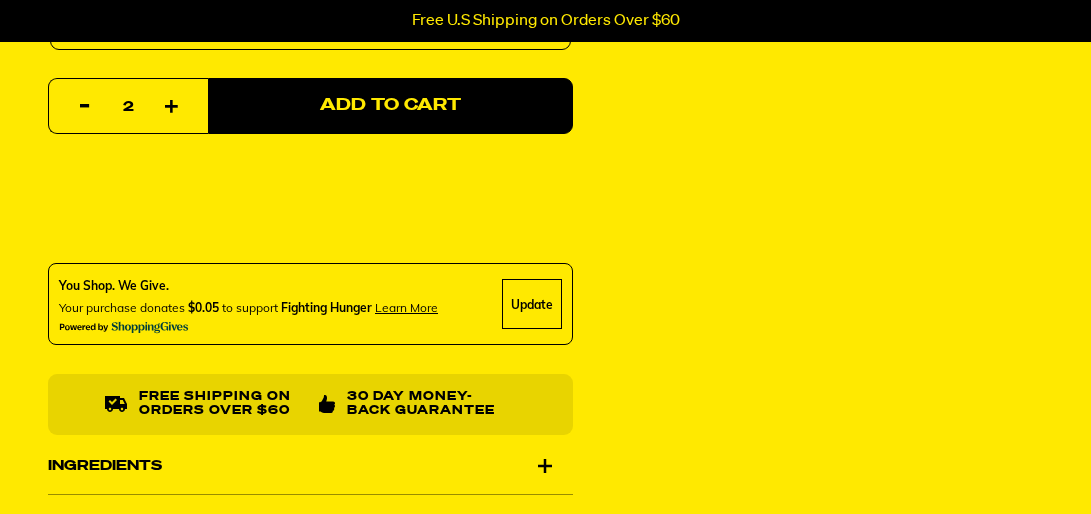 click at bounding box center [172, 107] 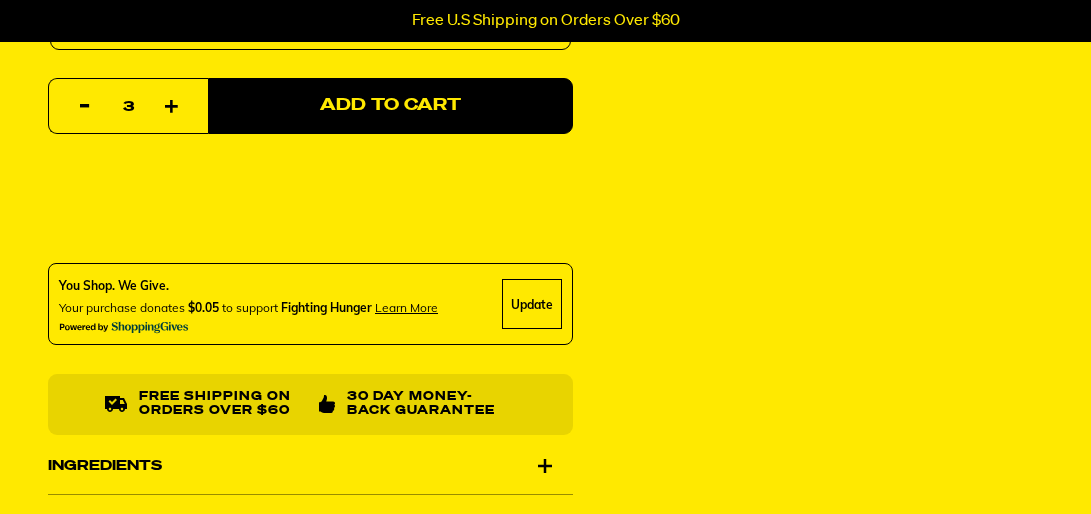 scroll, scrollTop: 1028, scrollLeft: 0, axis: vertical 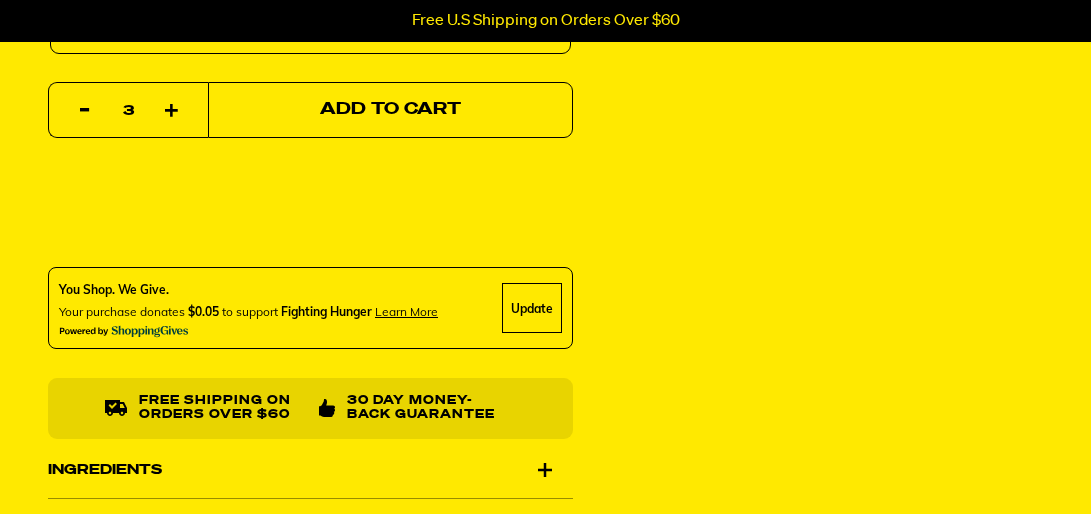 click on "Add to Cart" at bounding box center [390, 110] 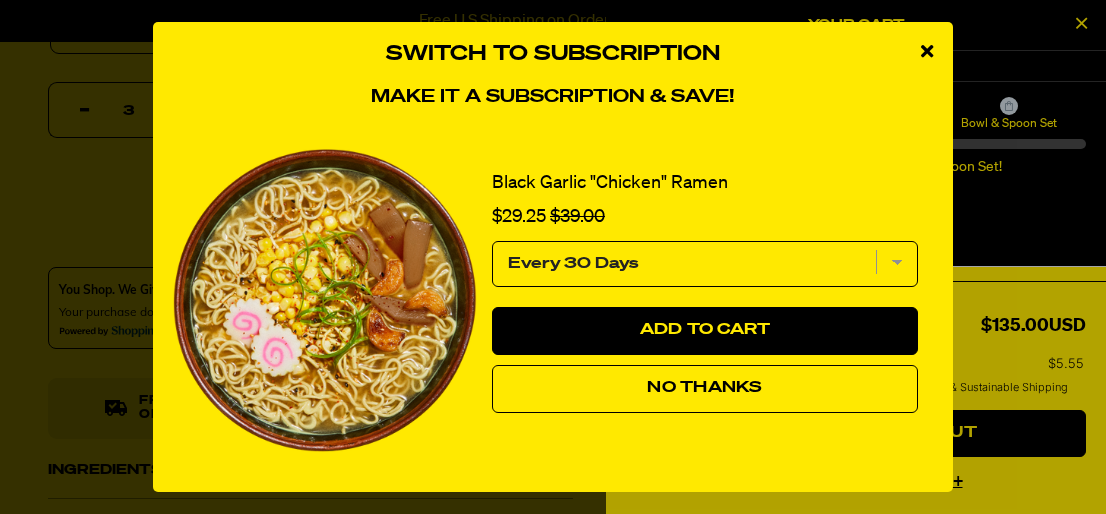 click on "No Thanks" at bounding box center (704, 388) 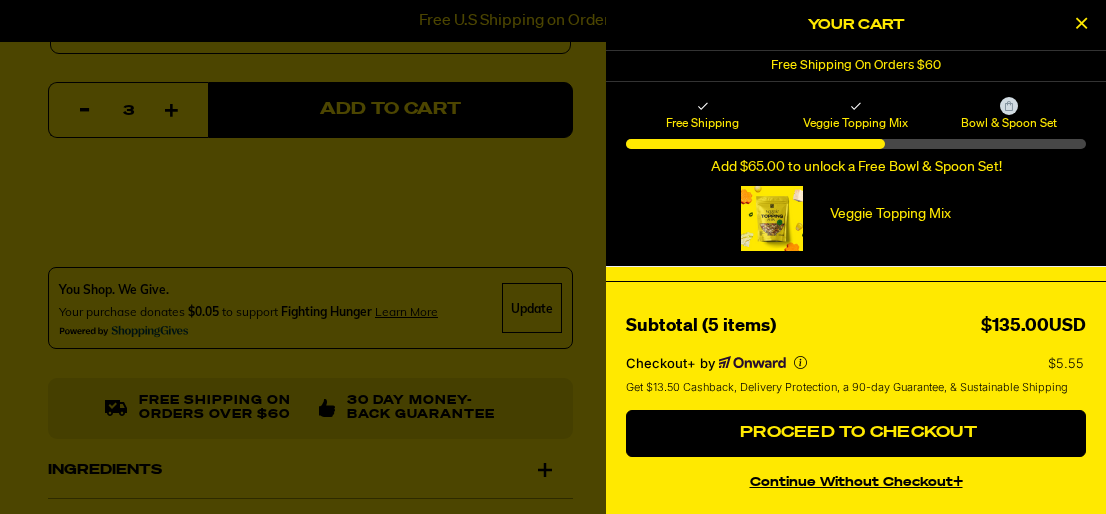 click at bounding box center (1081, 25) 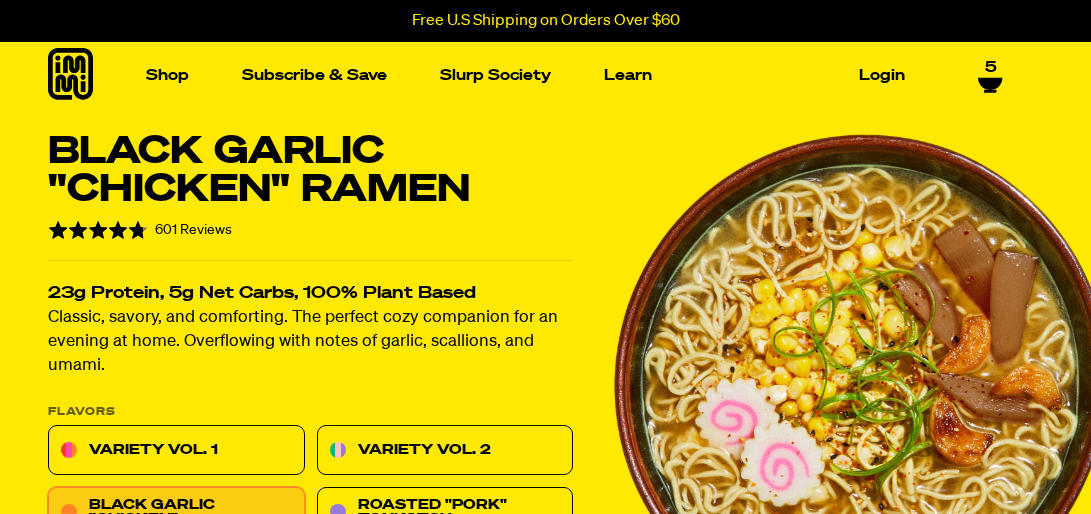 scroll, scrollTop: 0, scrollLeft: 0, axis: both 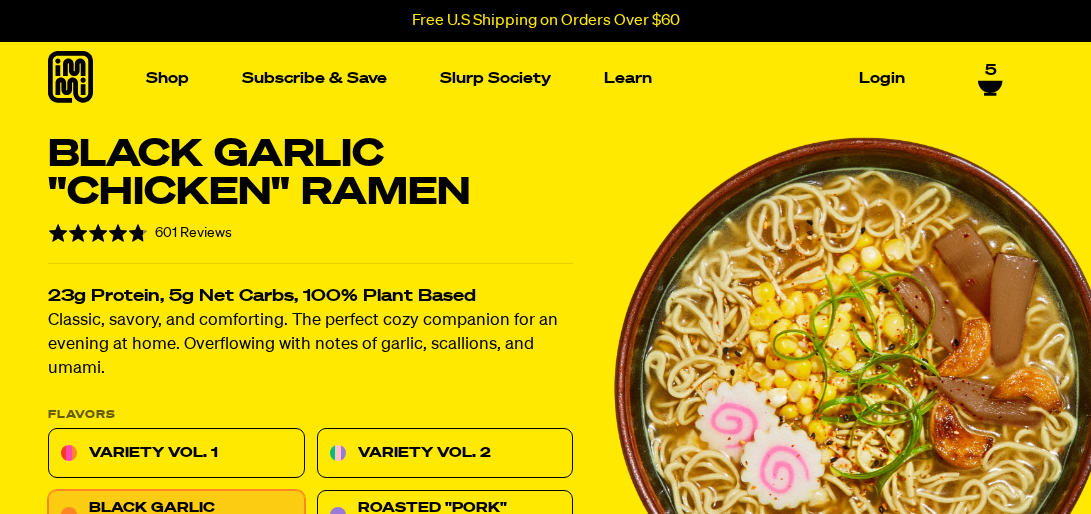 click 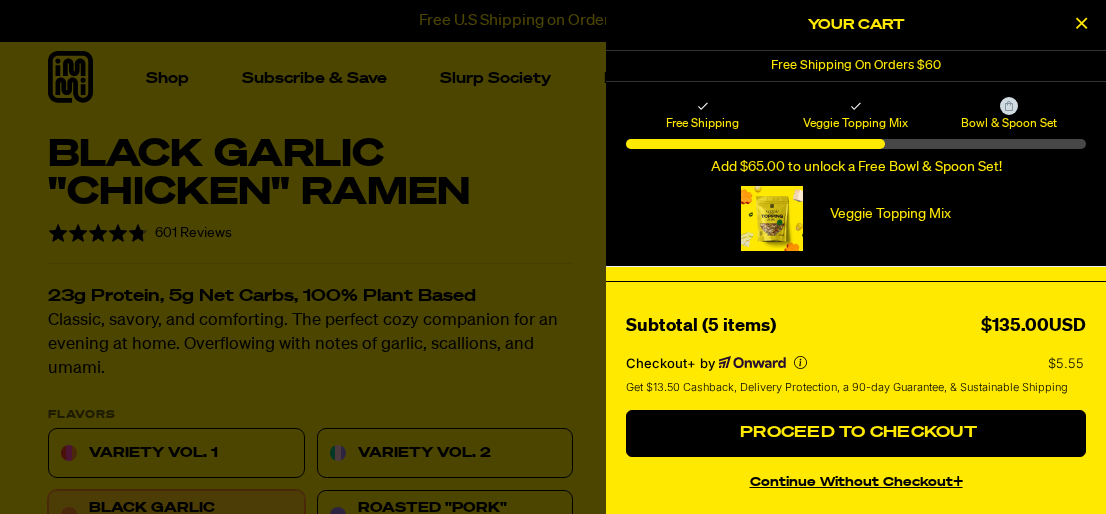 click on "Veggie Topping Mix" at bounding box center (890, 214) 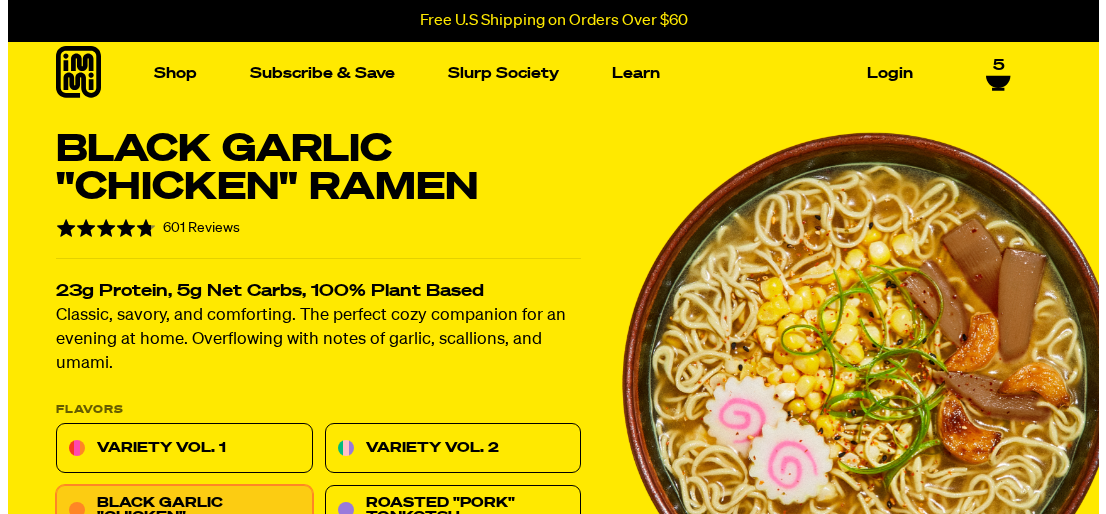scroll, scrollTop: 0, scrollLeft: 0, axis: both 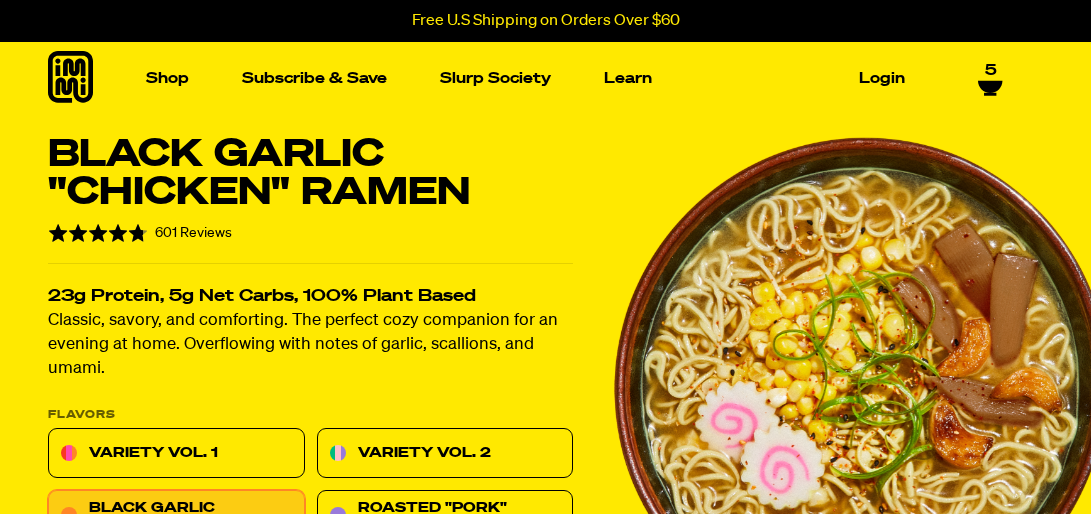 click on "5" at bounding box center [991, 71] 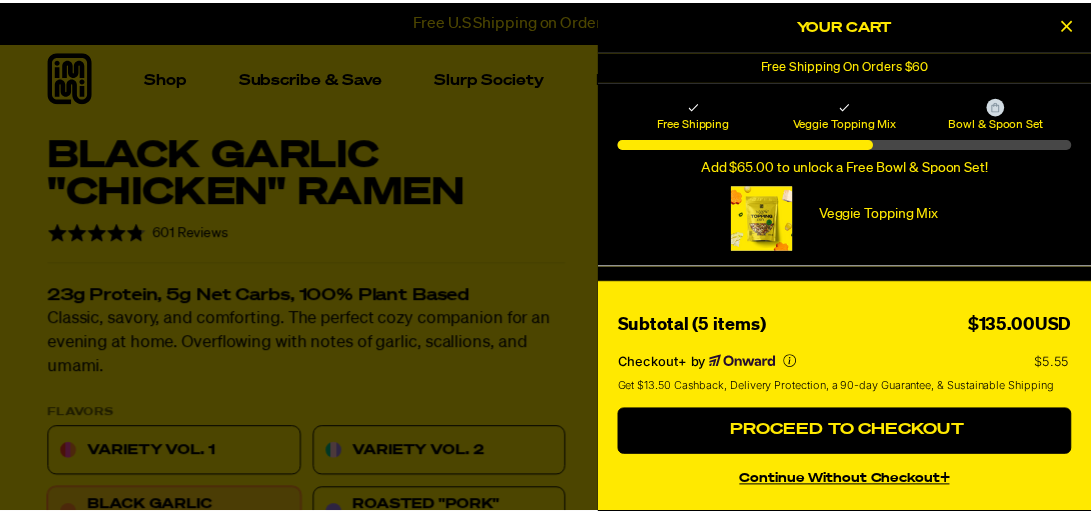 scroll, scrollTop: 0, scrollLeft: 0, axis: both 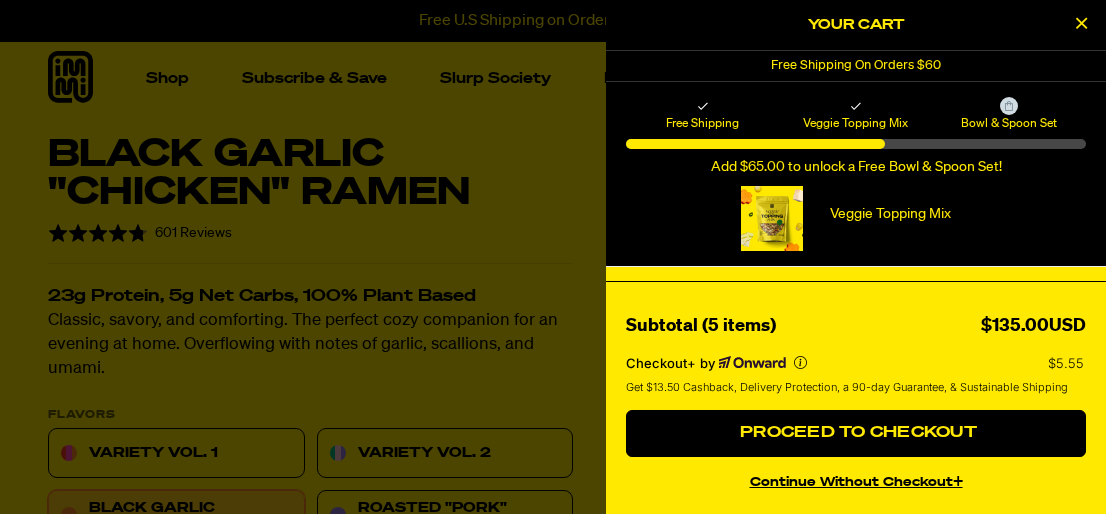 drag, startPoint x: 769, startPoint y: 269, endPoint x: 811, endPoint y: 308, distance: 57.31492 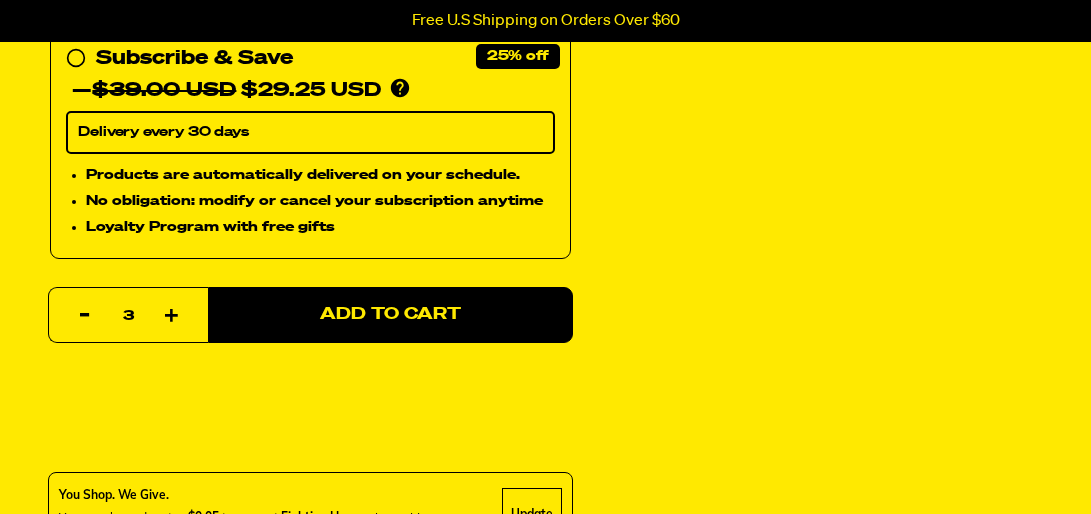 scroll, scrollTop: 826, scrollLeft: 0, axis: vertical 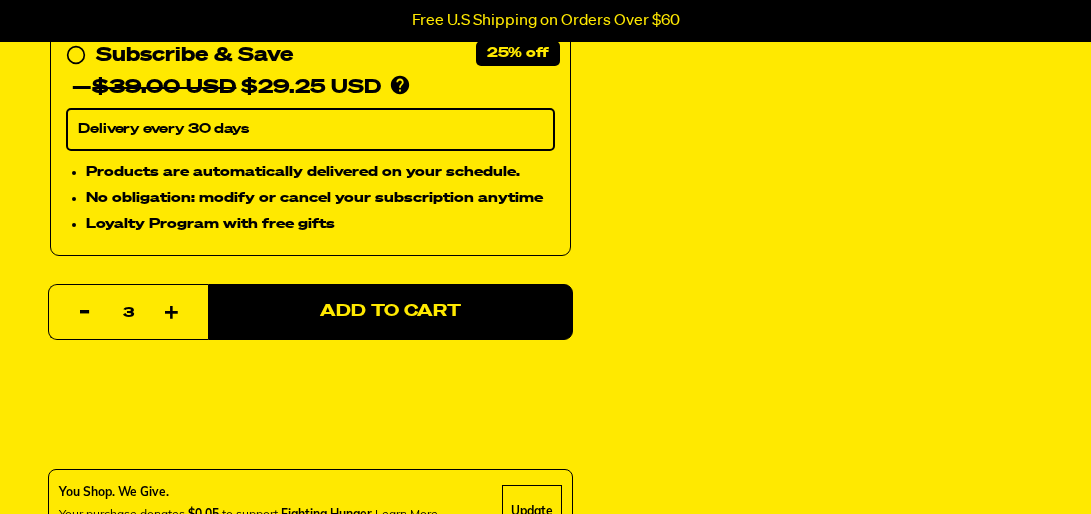 click on "Reduce item quantity by one" at bounding box center (85, 313) 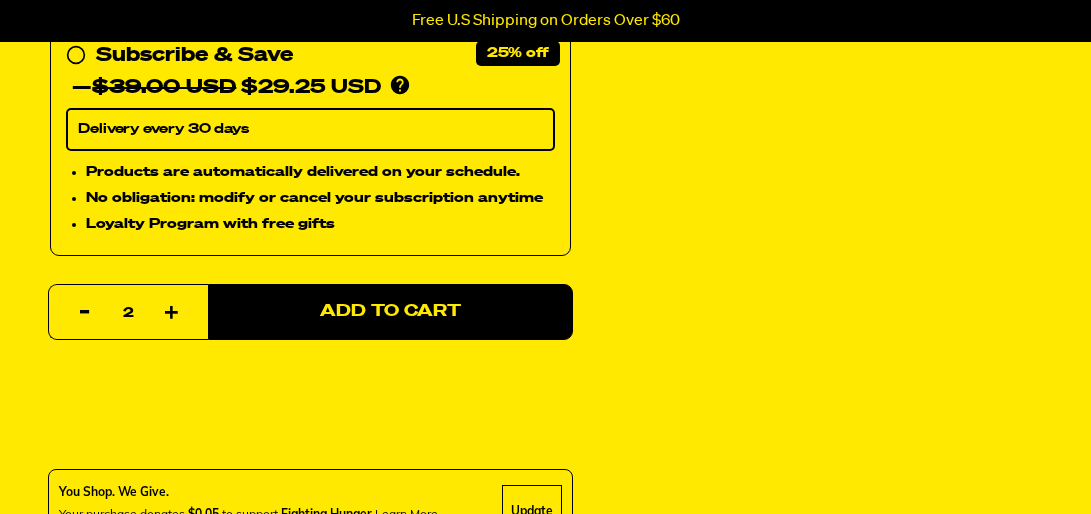 click on "Reduce item quantity by one" at bounding box center [85, 313] 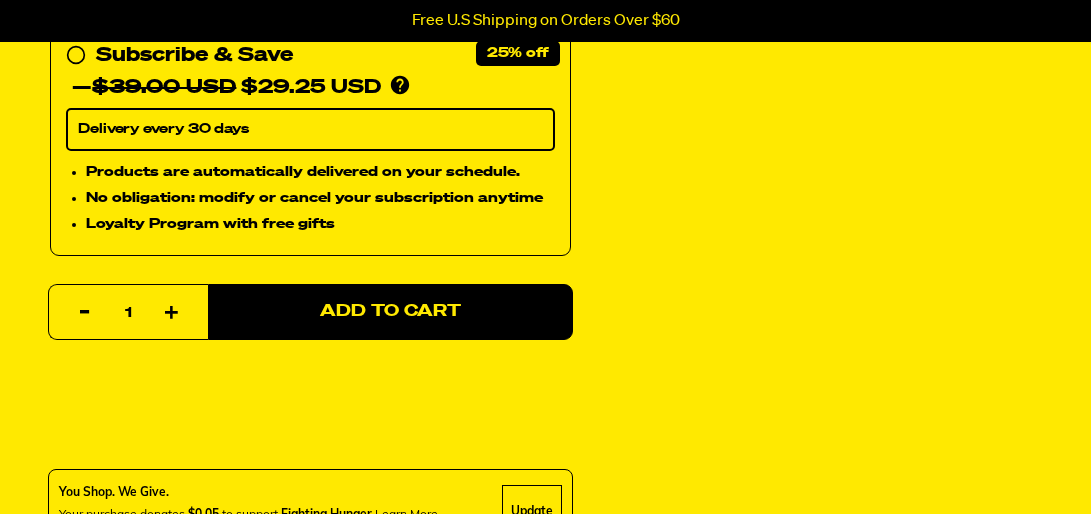 click on "Reduce item quantity by one" at bounding box center (85, 313) 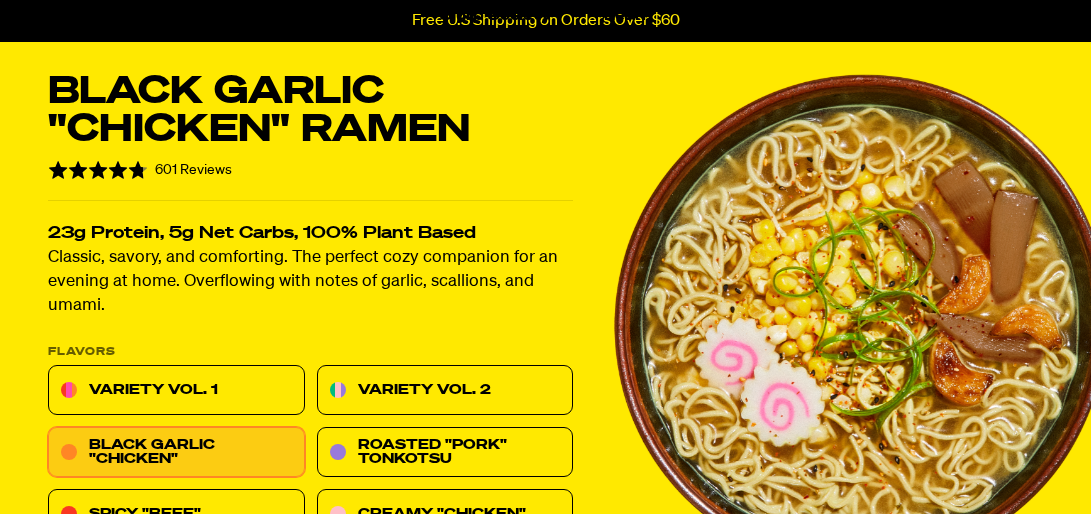 scroll, scrollTop: 0, scrollLeft: 0, axis: both 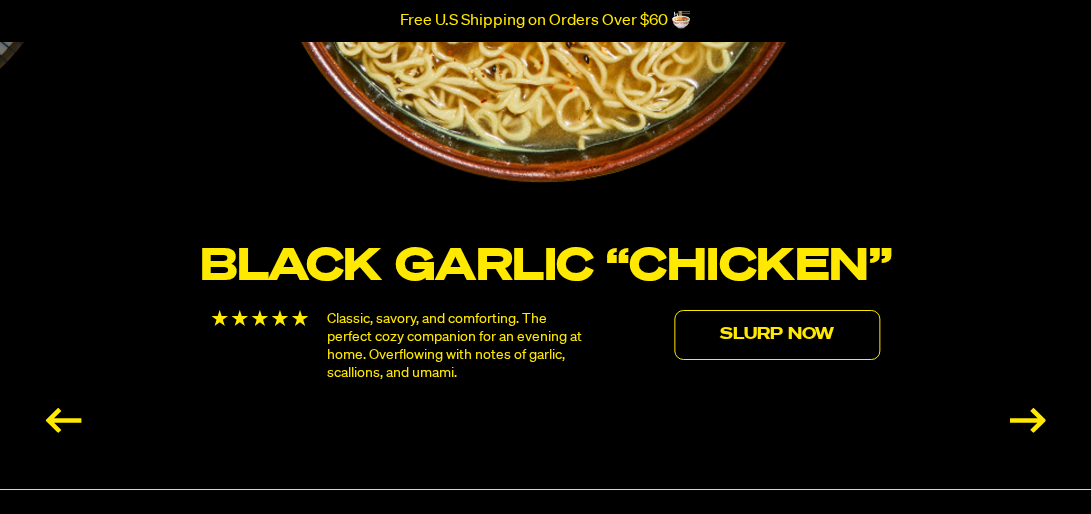 click on "Slurp Now" at bounding box center [777, 335] 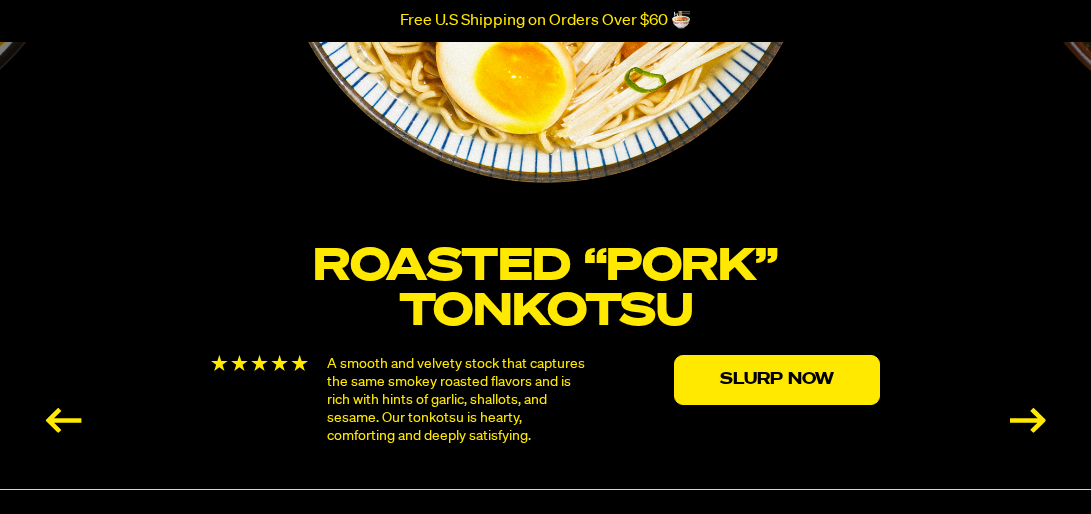 click at bounding box center [1028, 420] 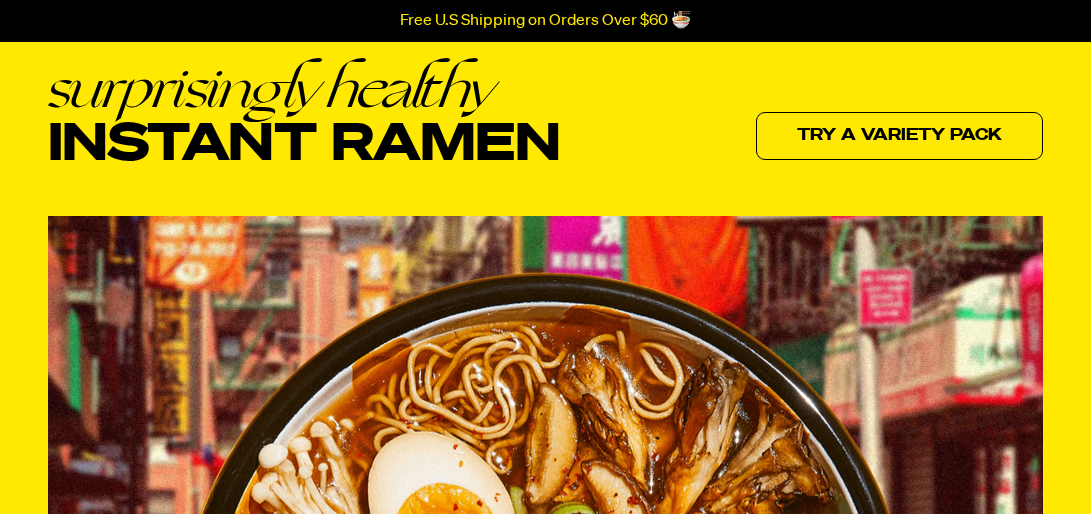 scroll, scrollTop: 0, scrollLeft: 0, axis: both 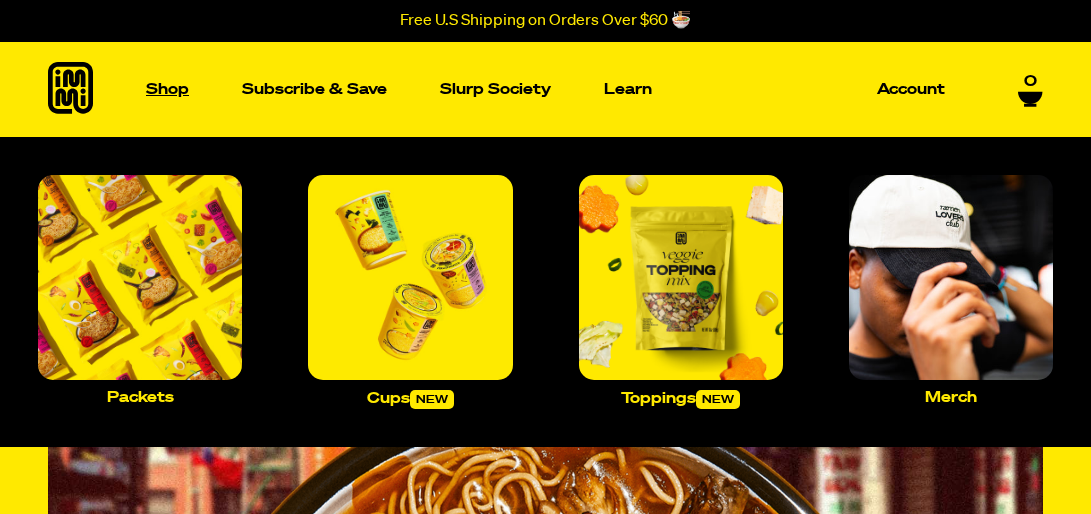 click on "Shop" at bounding box center (167, 89) 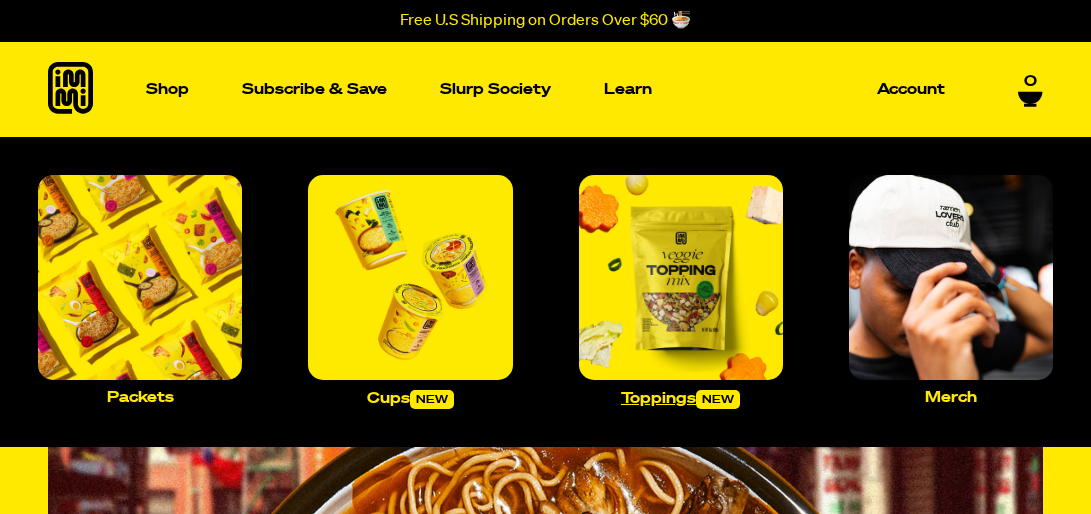 click at bounding box center [681, 277] 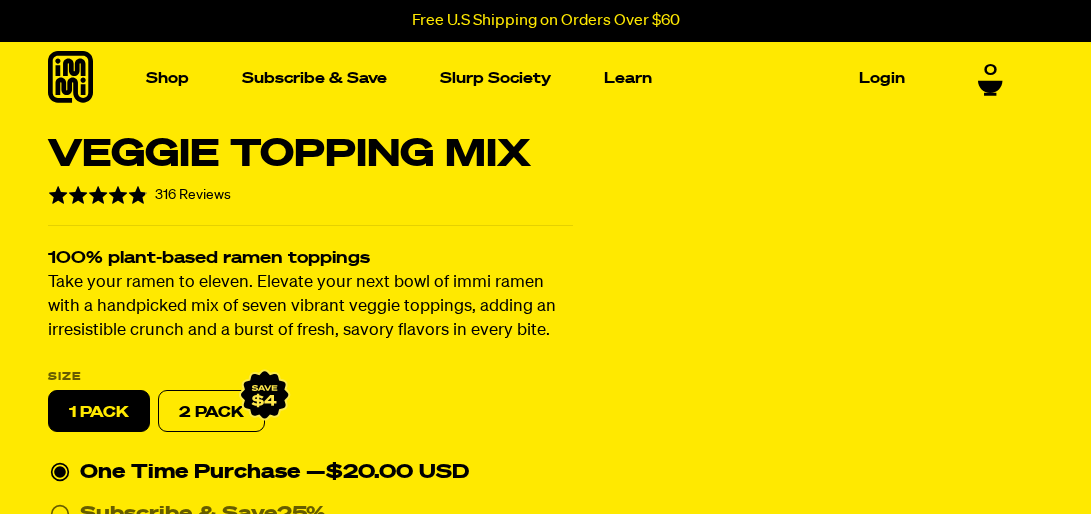 scroll, scrollTop: 0, scrollLeft: 0, axis: both 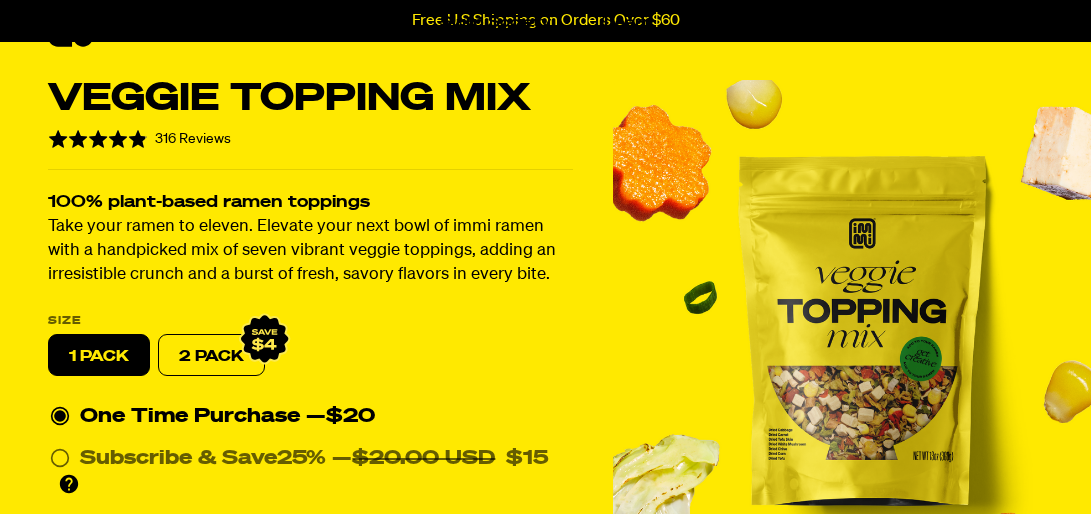 click on "2 PACK" at bounding box center (211, 356) 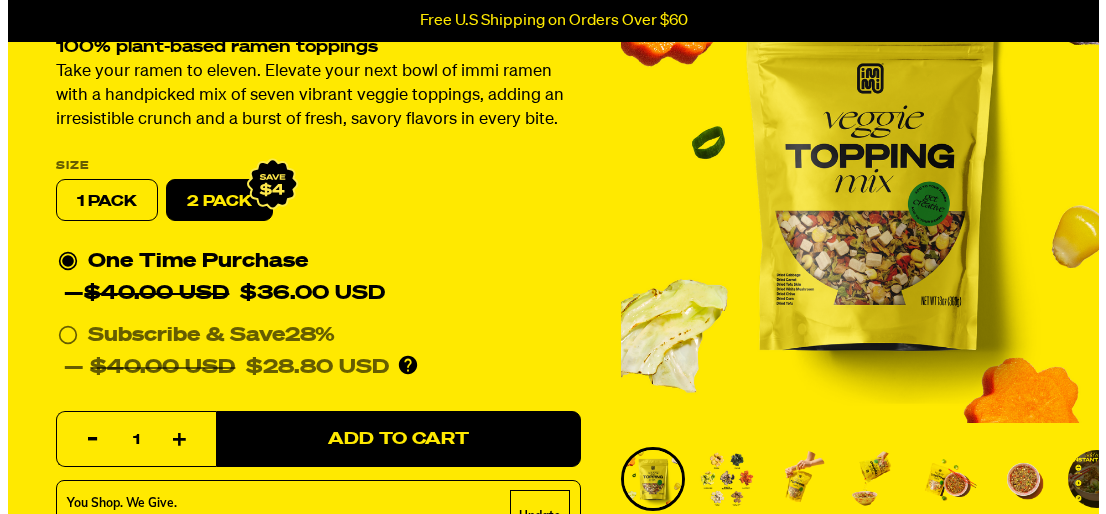 scroll, scrollTop: 249, scrollLeft: 0, axis: vertical 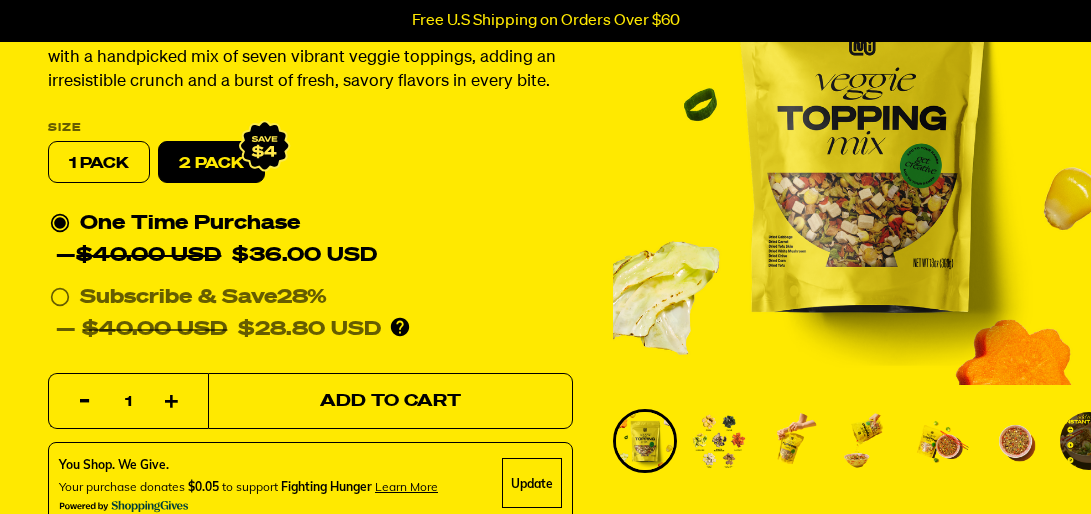 click on "Add to Cart" at bounding box center (390, 401) 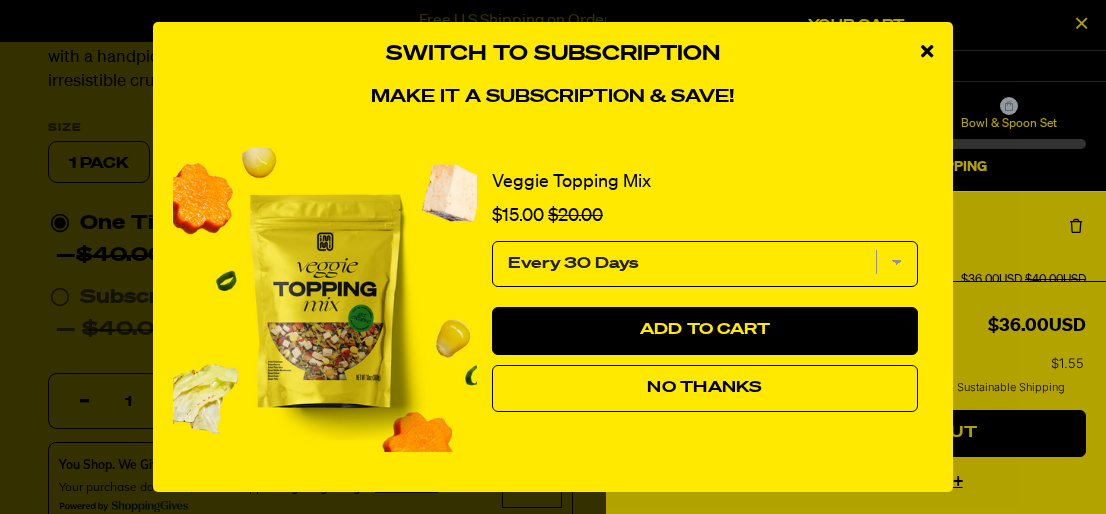click on "No Thanks" at bounding box center [704, 388] 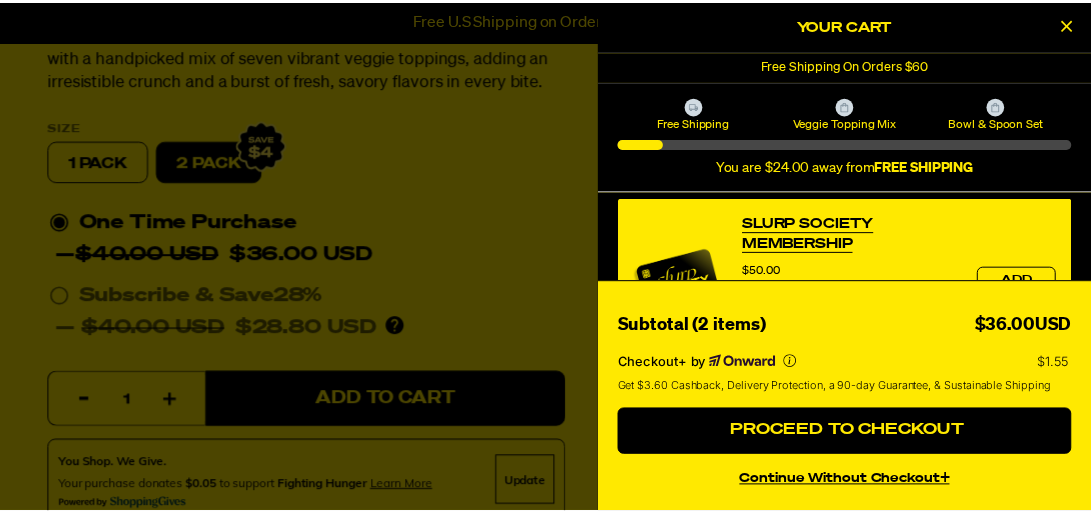 scroll, scrollTop: 0, scrollLeft: 0, axis: both 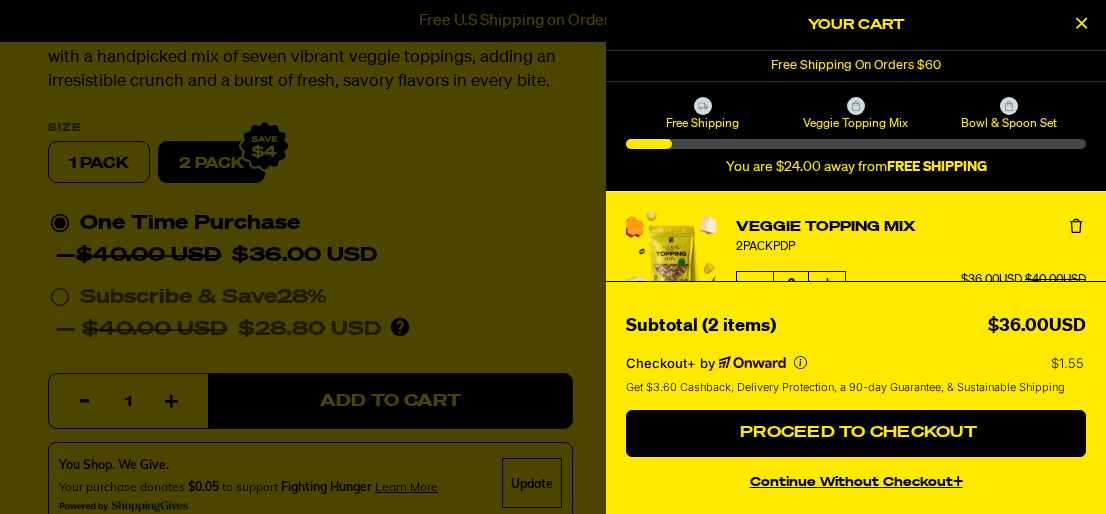 click at bounding box center (1081, 23) 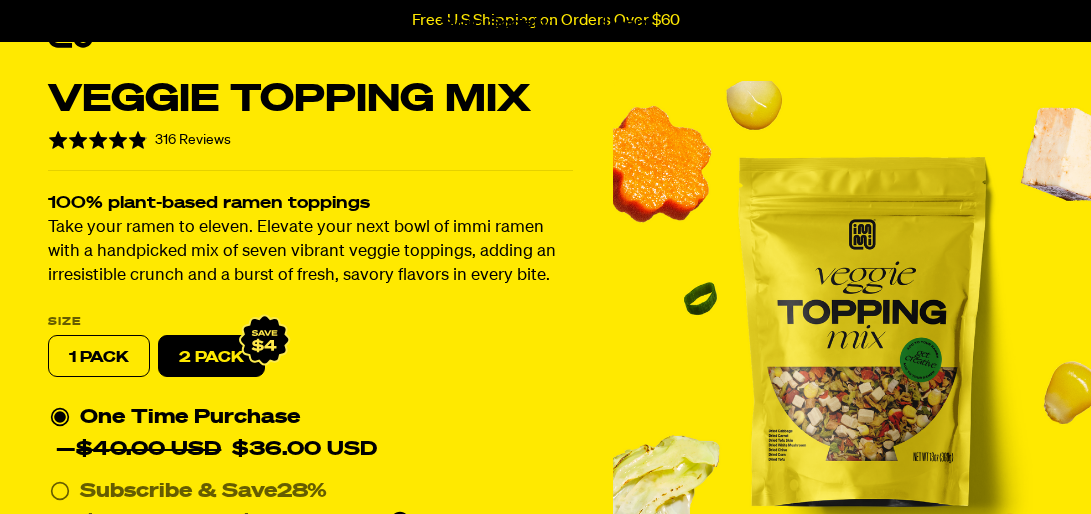 scroll, scrollTop: 0, scrollLeft: 0, axis: both 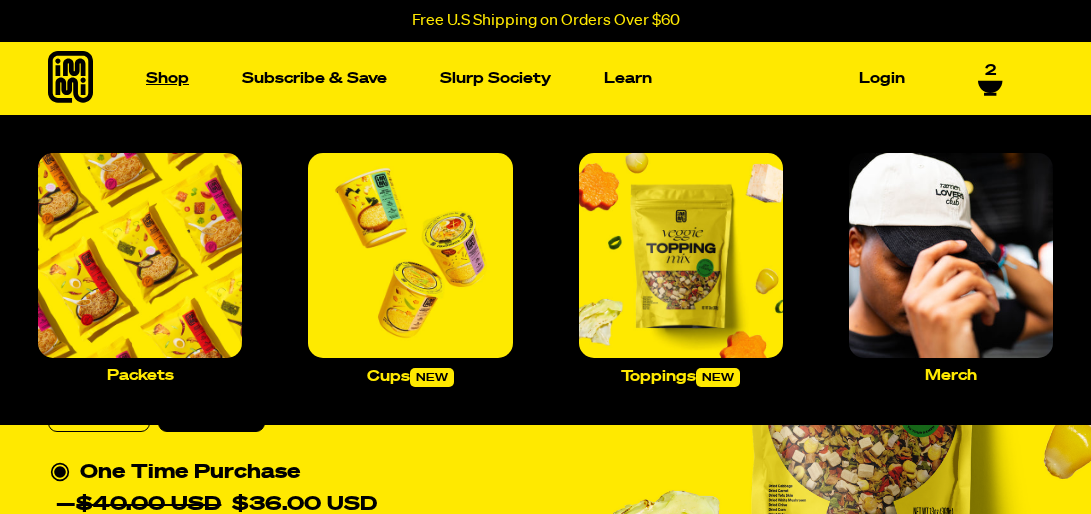 click on "Shop" at bounding box center (167, 78) 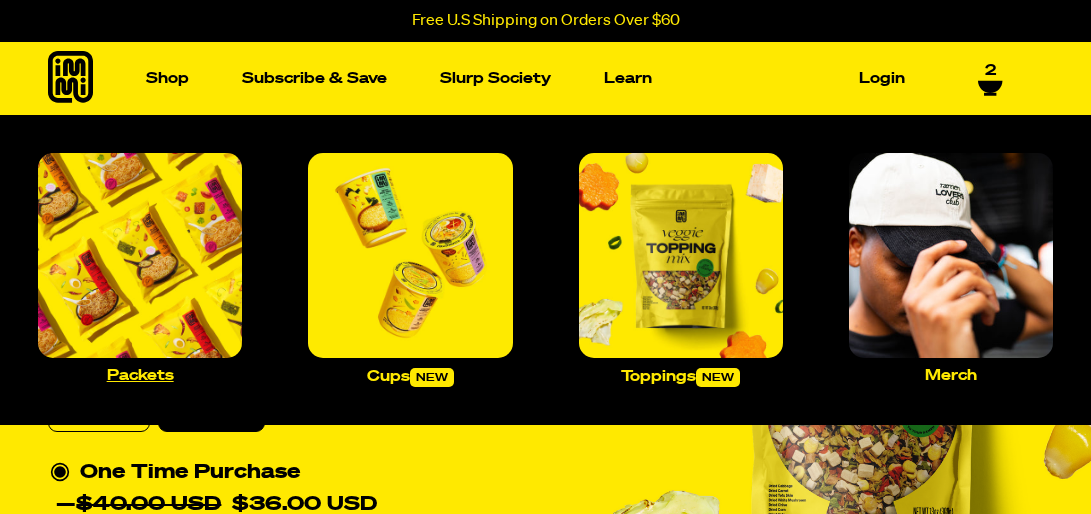 click at bounding box center [140, 255] 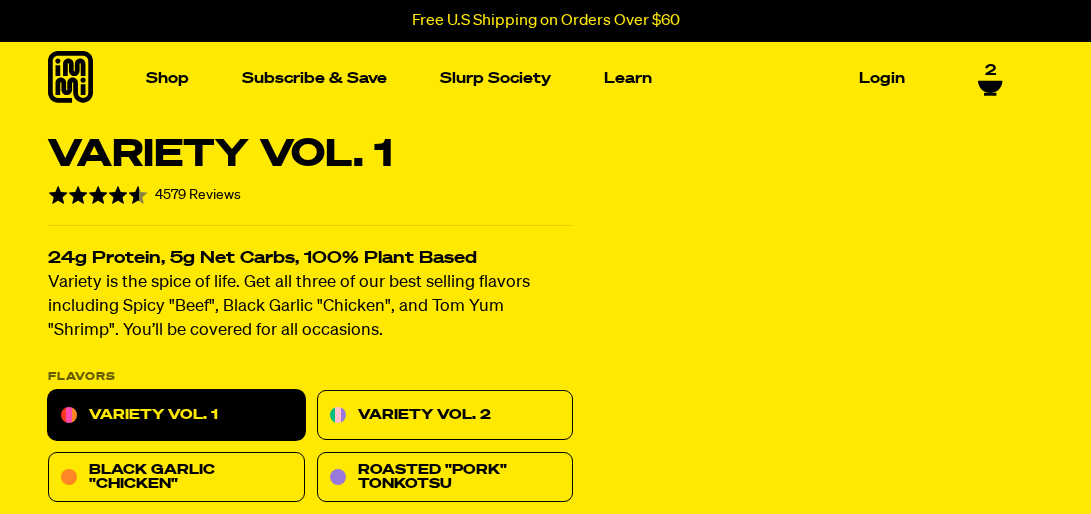 scroll, scrollTop: 0, scrollLeft: 0, axis: both 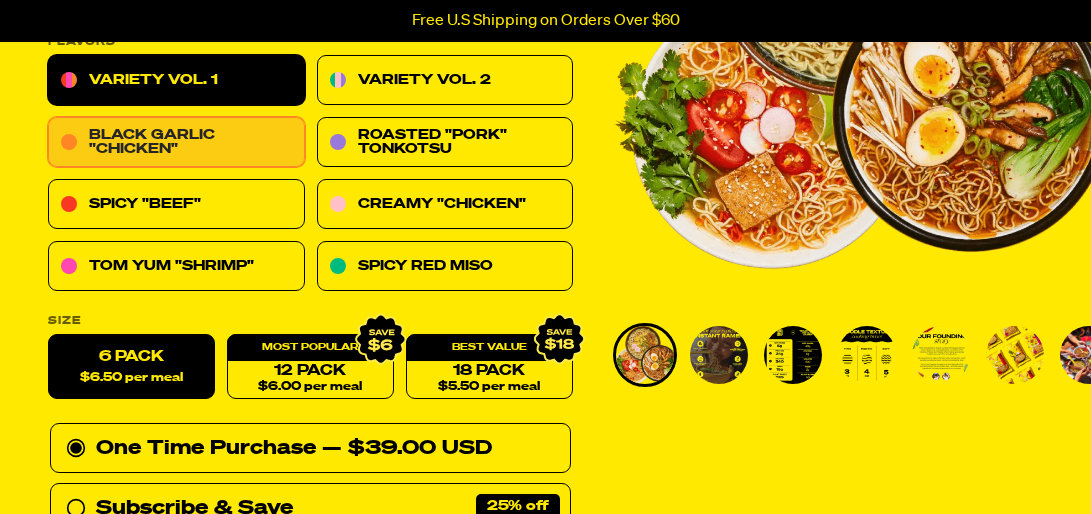 click on "Black Garlic "Chicken"" at bounding box center [176, 143] 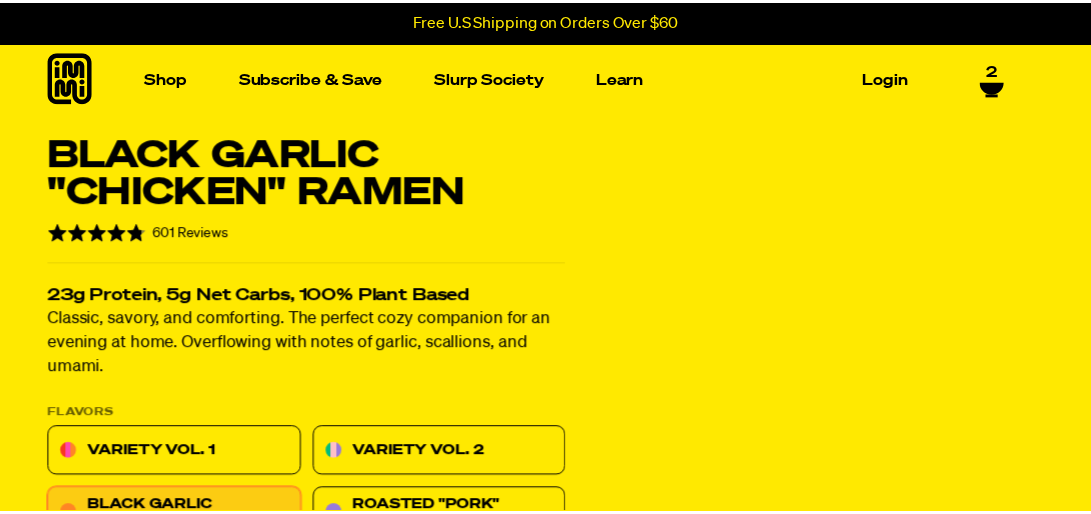 scroll, scrollTop: 0, scrollLeft: 0, axis: both 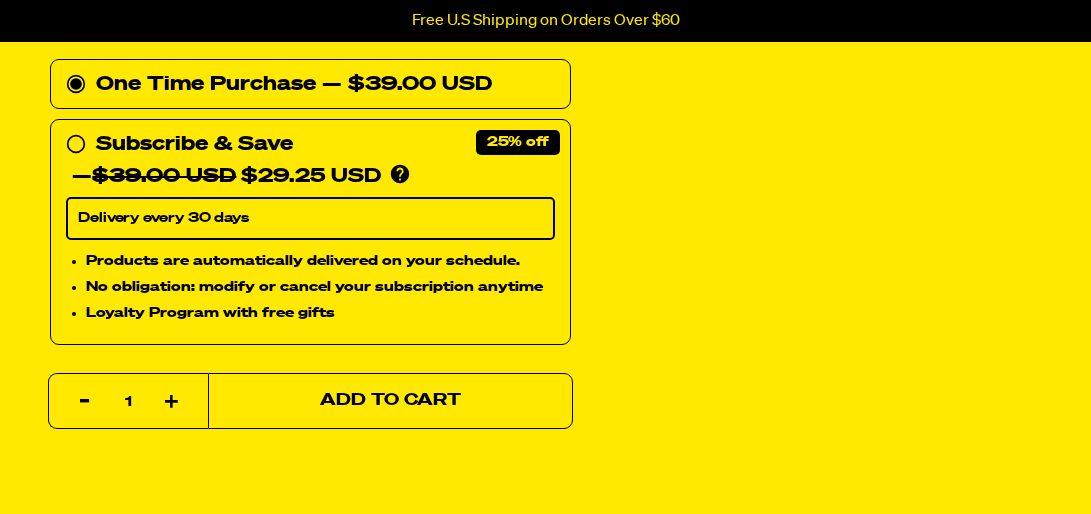 click on "Add to Cart" at bounding box center (390, 401) 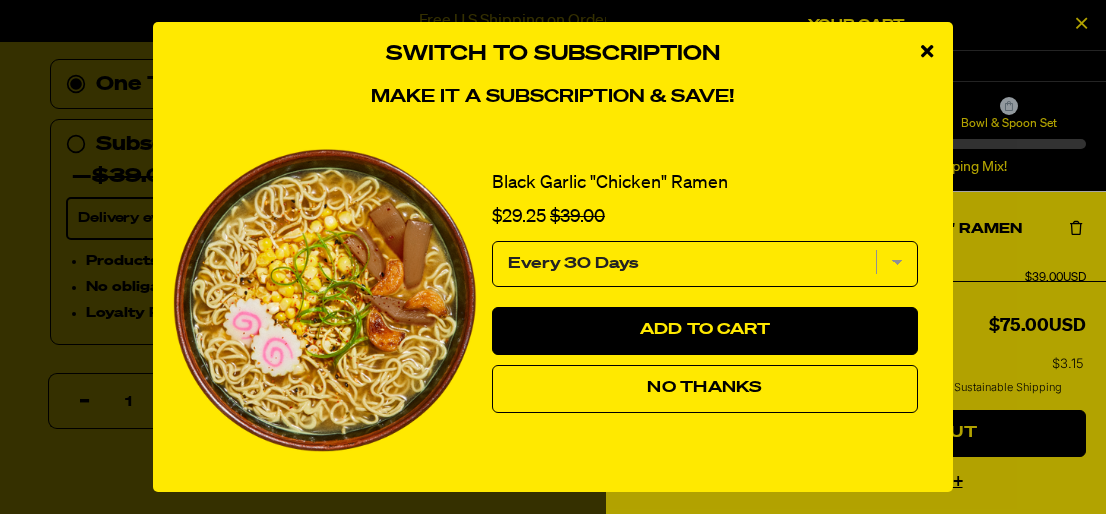 click on "No Thanks" at bounding box center [704, 388] 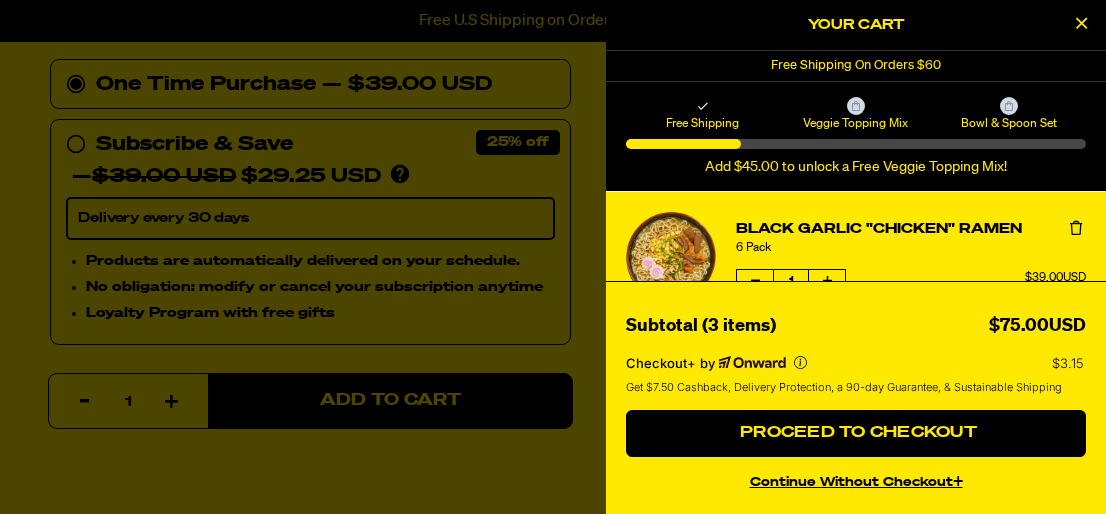 click at bounding box center (1081, 23) 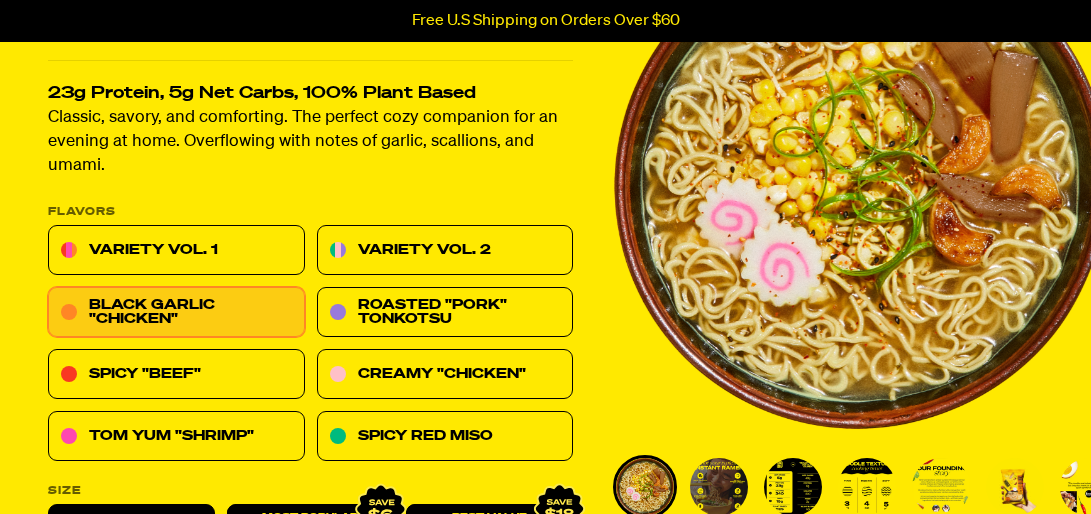 scroll, scrollTop: 216, scrollLeft: 0, axis: vertical 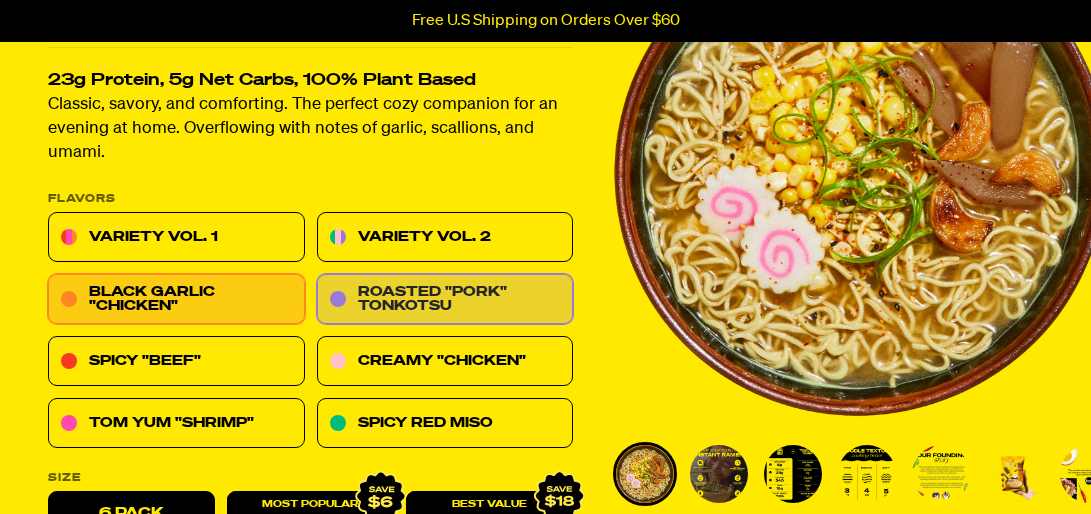 click on "Roasted "Pork" Tonkotsu" at bounding box center [445, 300] 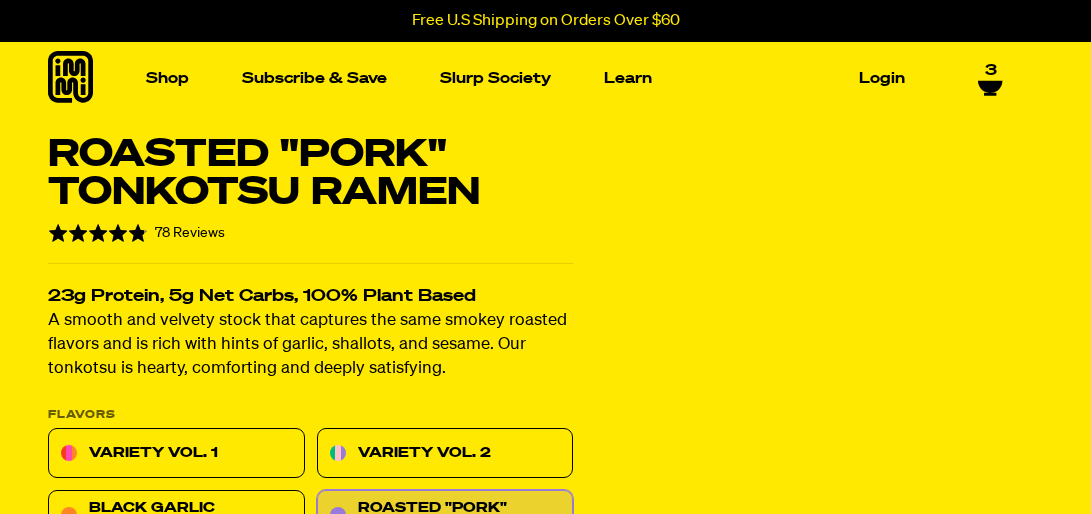 scroll, scrollTop: 0, scrollLeft: 0, axis: both 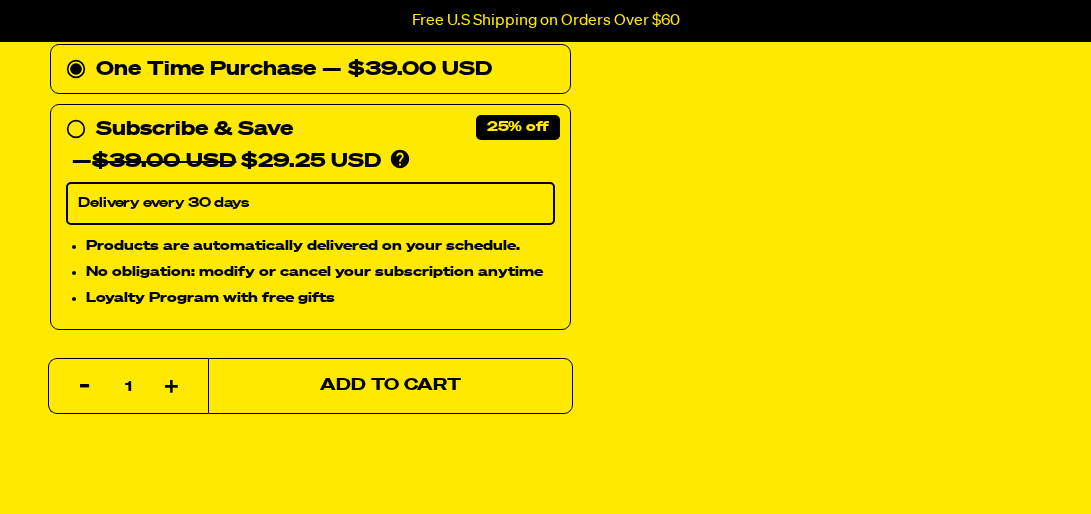 click on "Add to Cart" at bounding box center [390, 386] 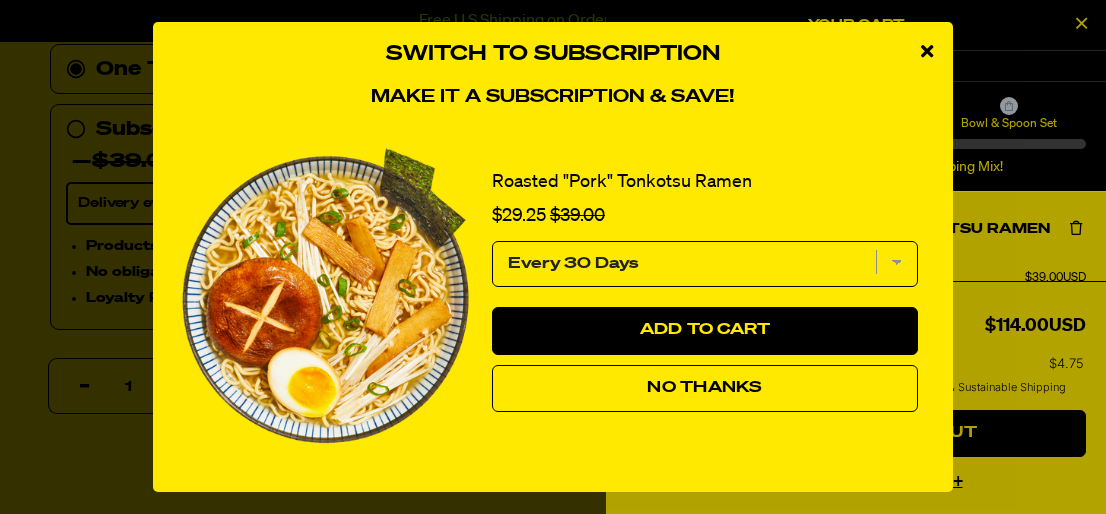 click on "No Thanks" at bounding box center (704, 388) 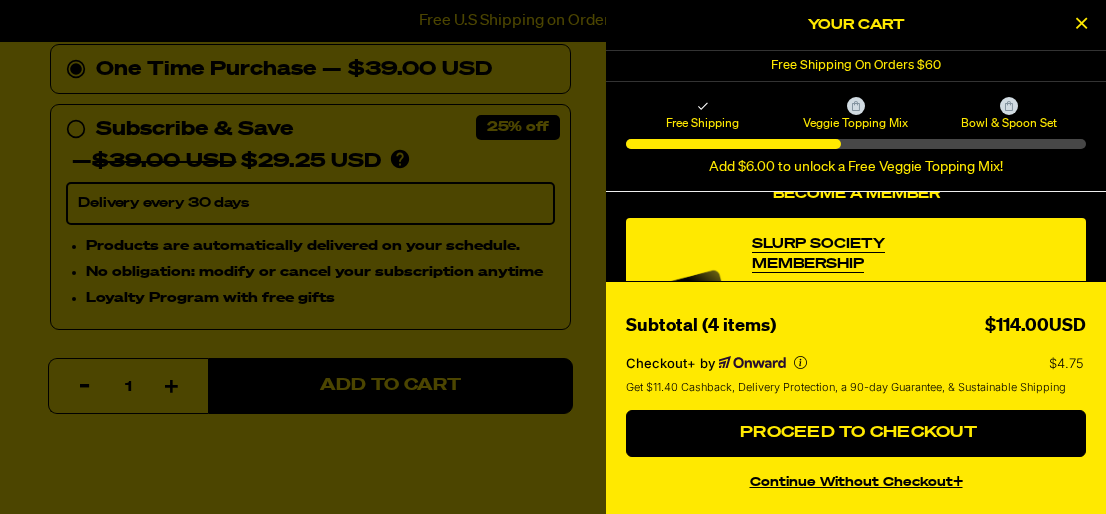 scroll, scrollTop: 598, scrollLeft: 0, axis: vertical 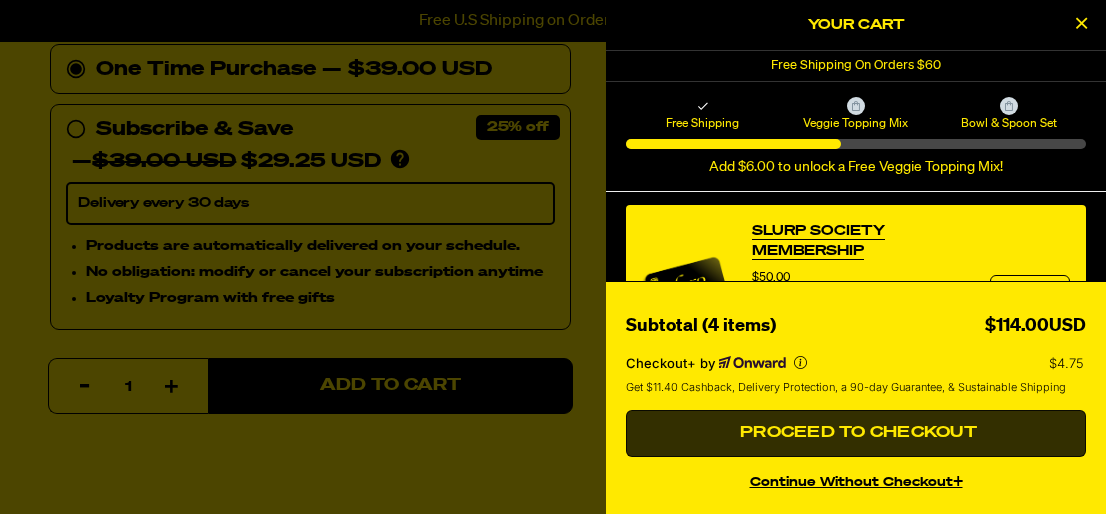 click on "Proceed to Checkout" at bounding box center [856, 433] 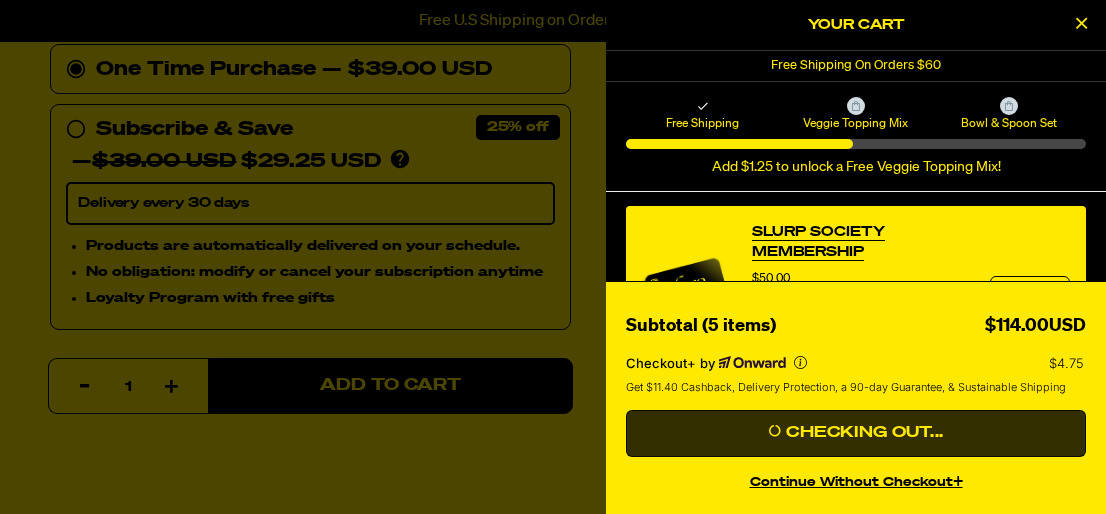 scroll, scrollTop: 599, scrollLeft: 0, axis: vertical 